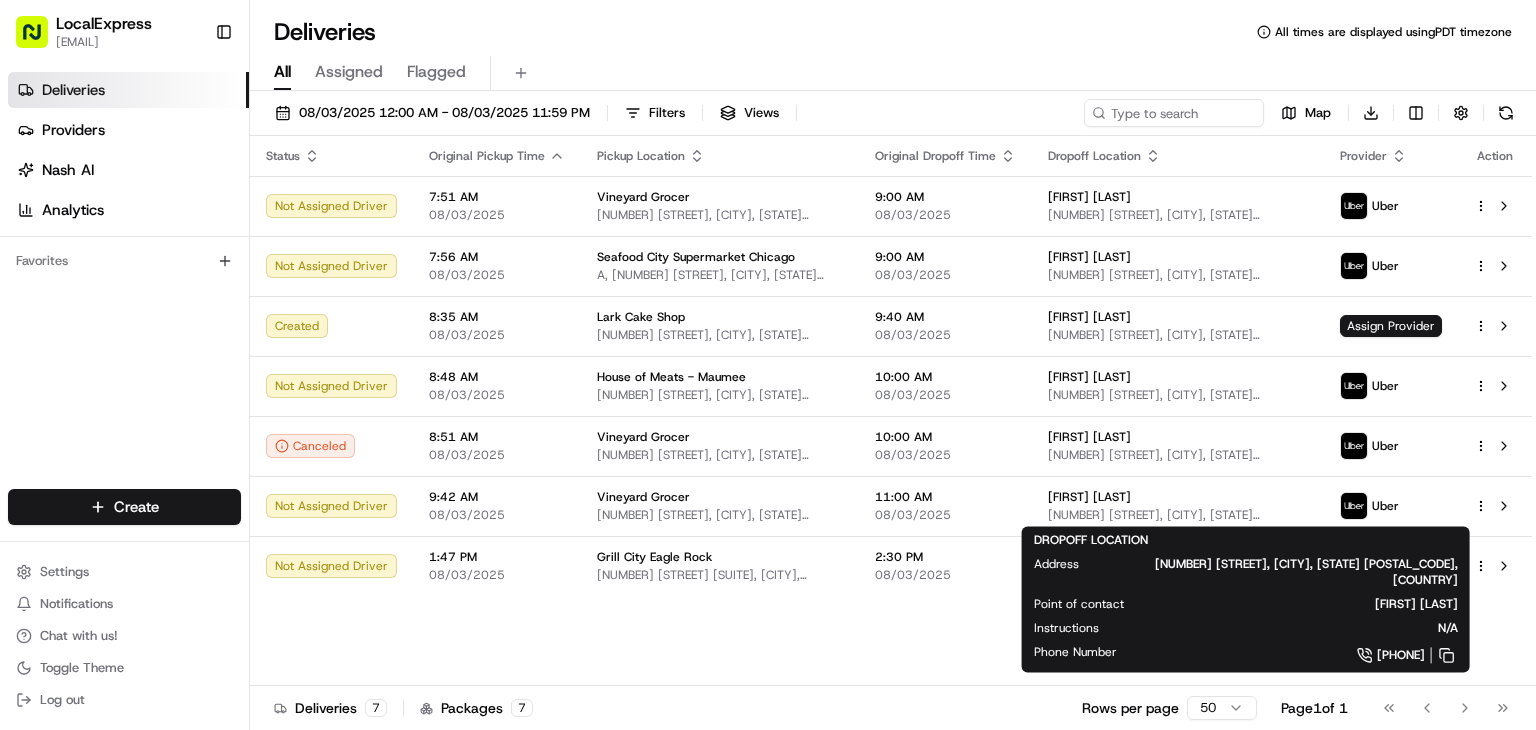 scroll, scrollTop: 0, scrollLeft: 0, axis: both 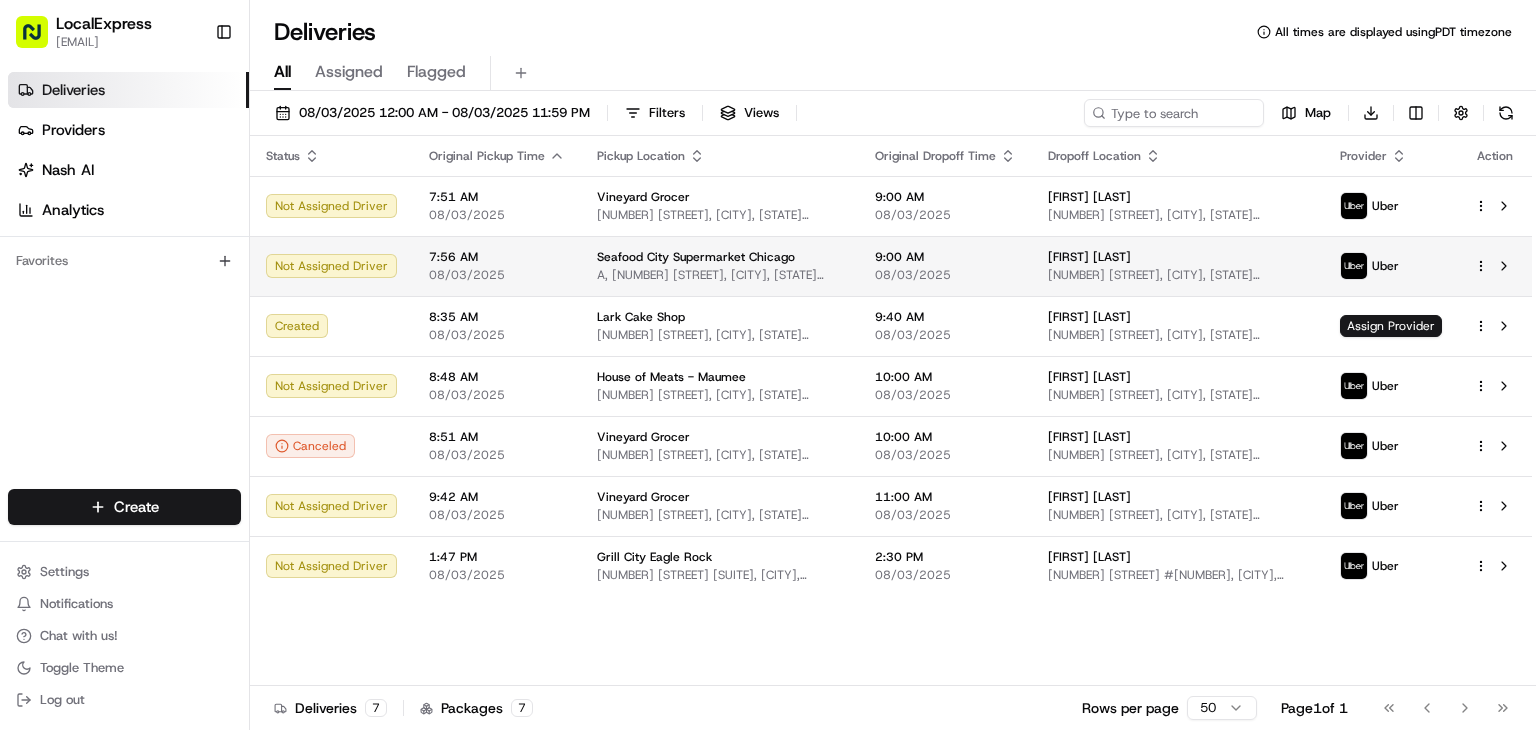 click on "Seafood City Supermarket Chicago A, [NUMBER] [STREET], [CITY], [STATE] [POSTAL_CODE], [COUNTRY]" at bounding box center [720, 266] 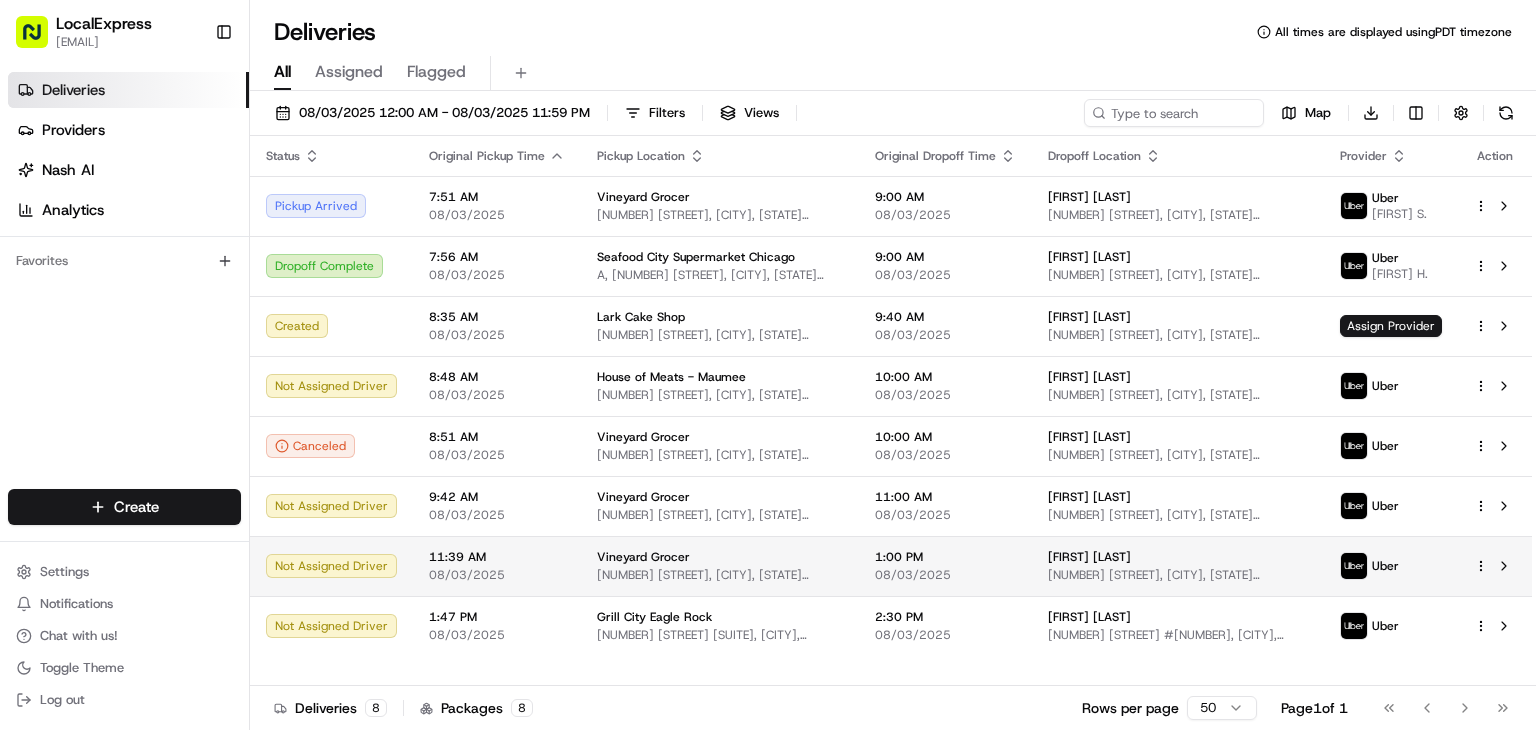 click on "Vineyard Grocer" at bounding box center [720, 557] 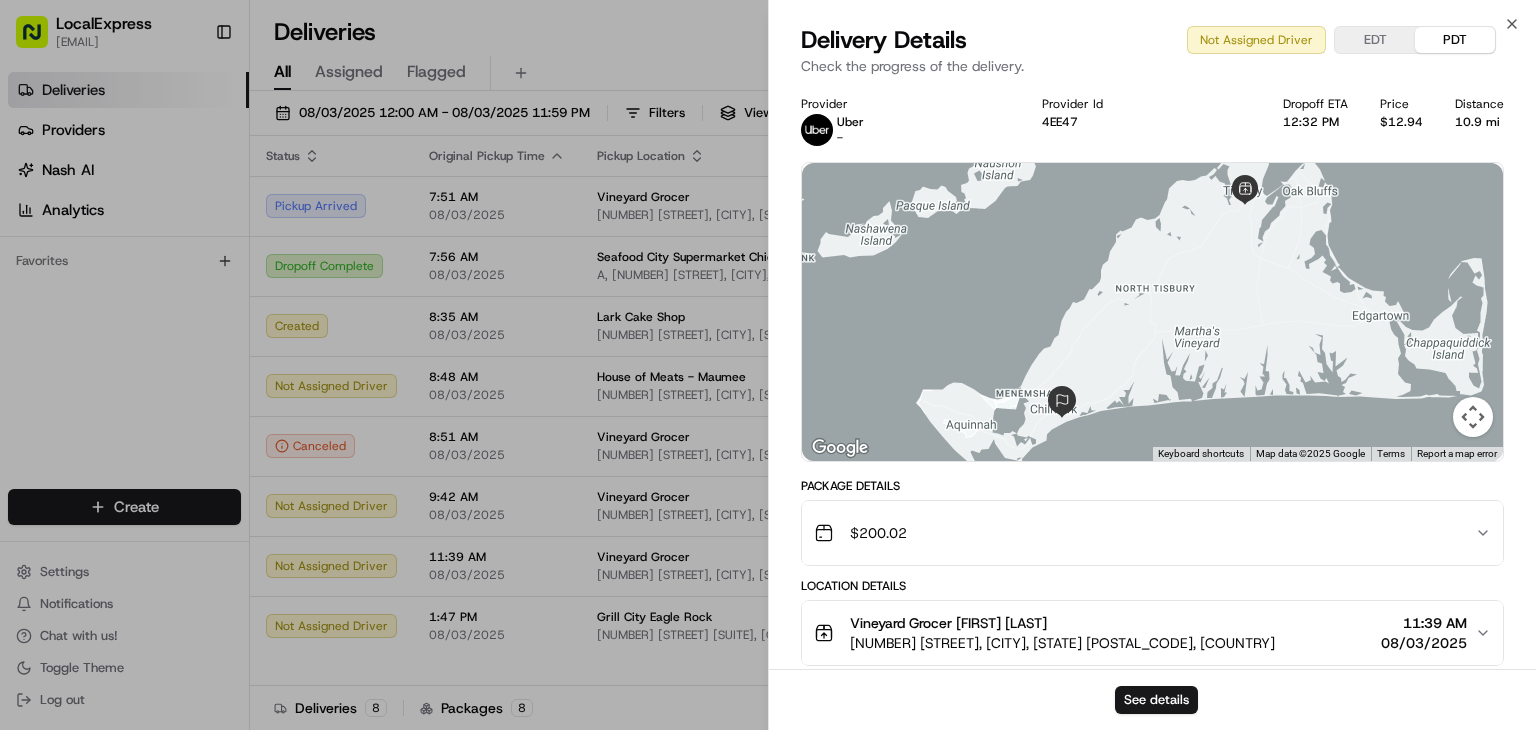 click on "Delivery Details Not Assigned Driver EDT PDT Check the progress of the delivery." at bounding box center (1152, 54) 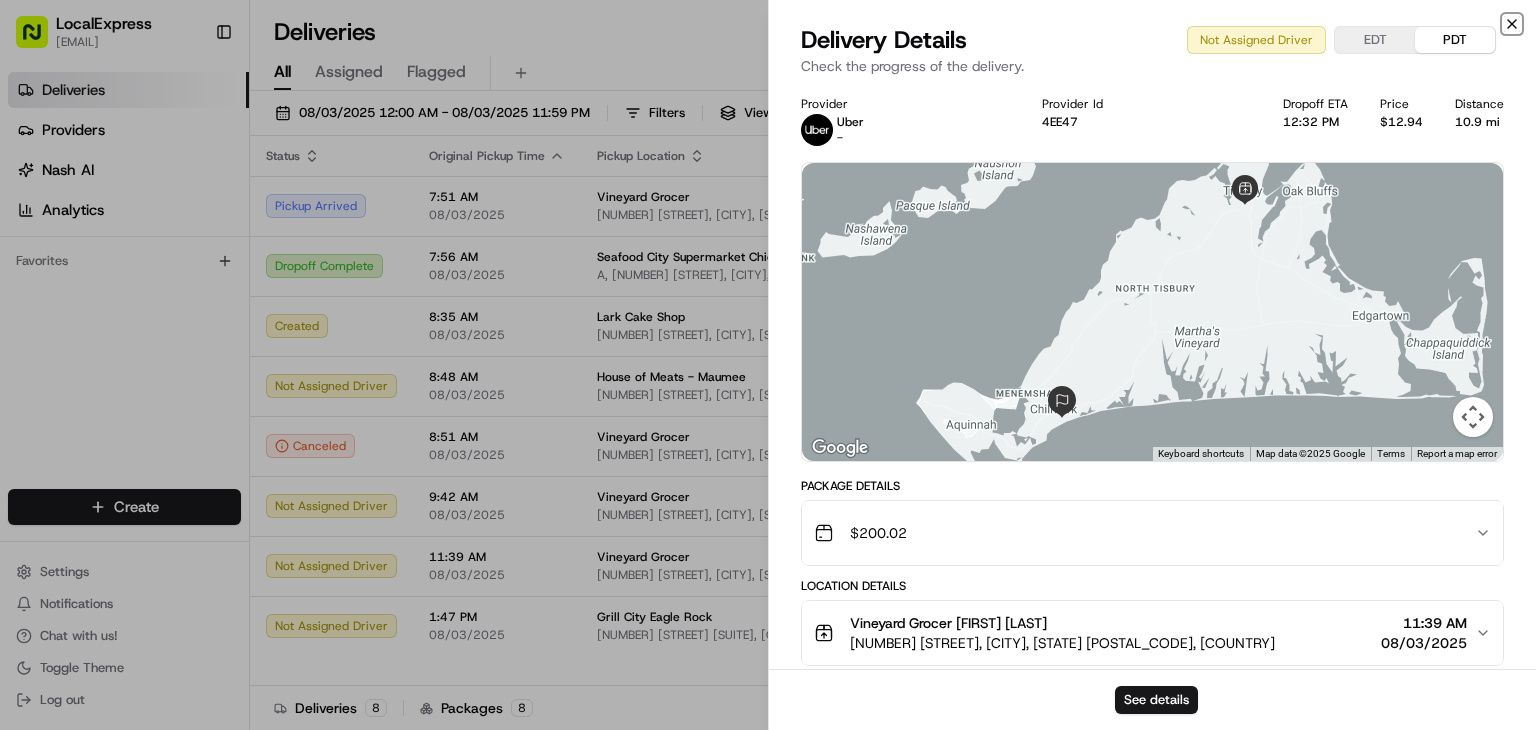 click 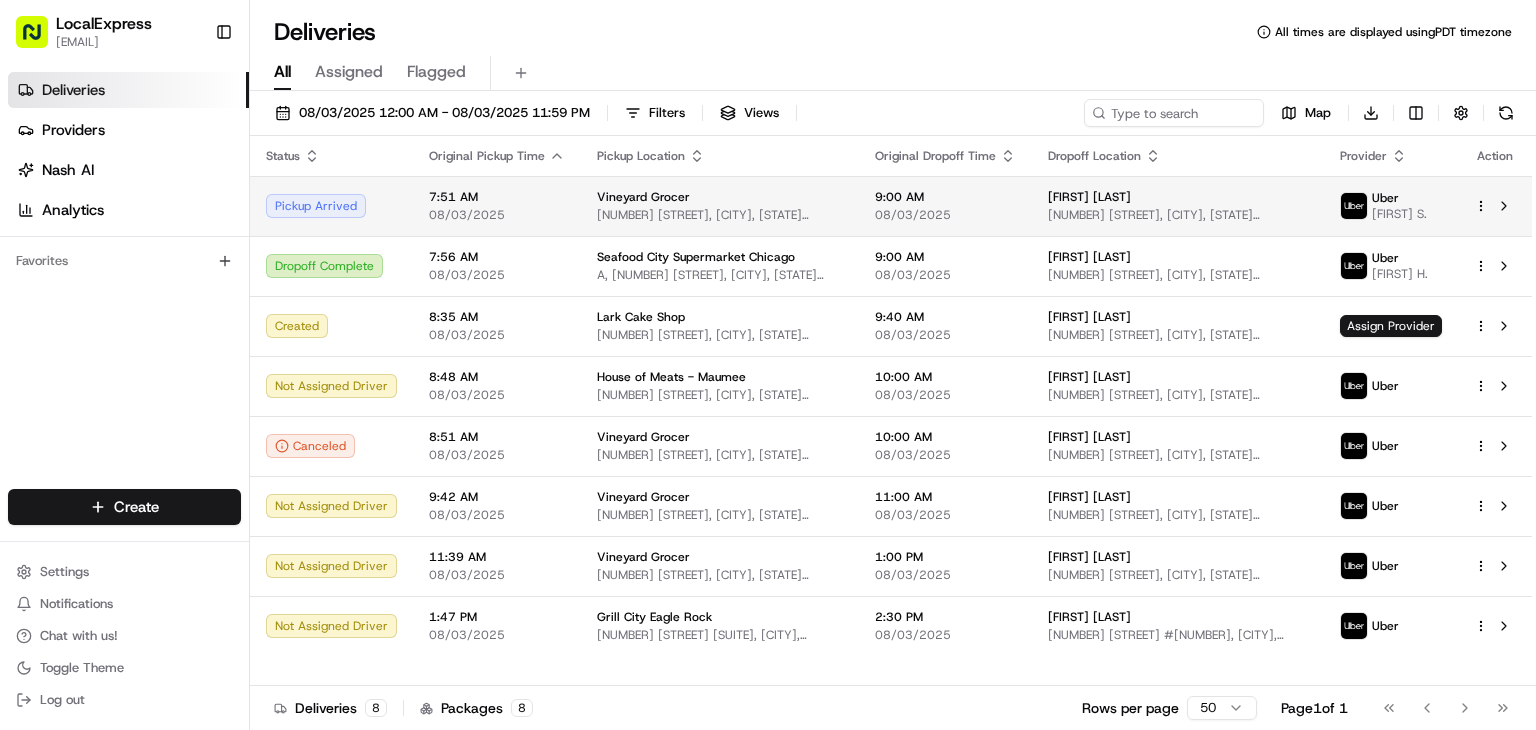 click on "Vineyard Grocer" at bounding box center [720, 197] 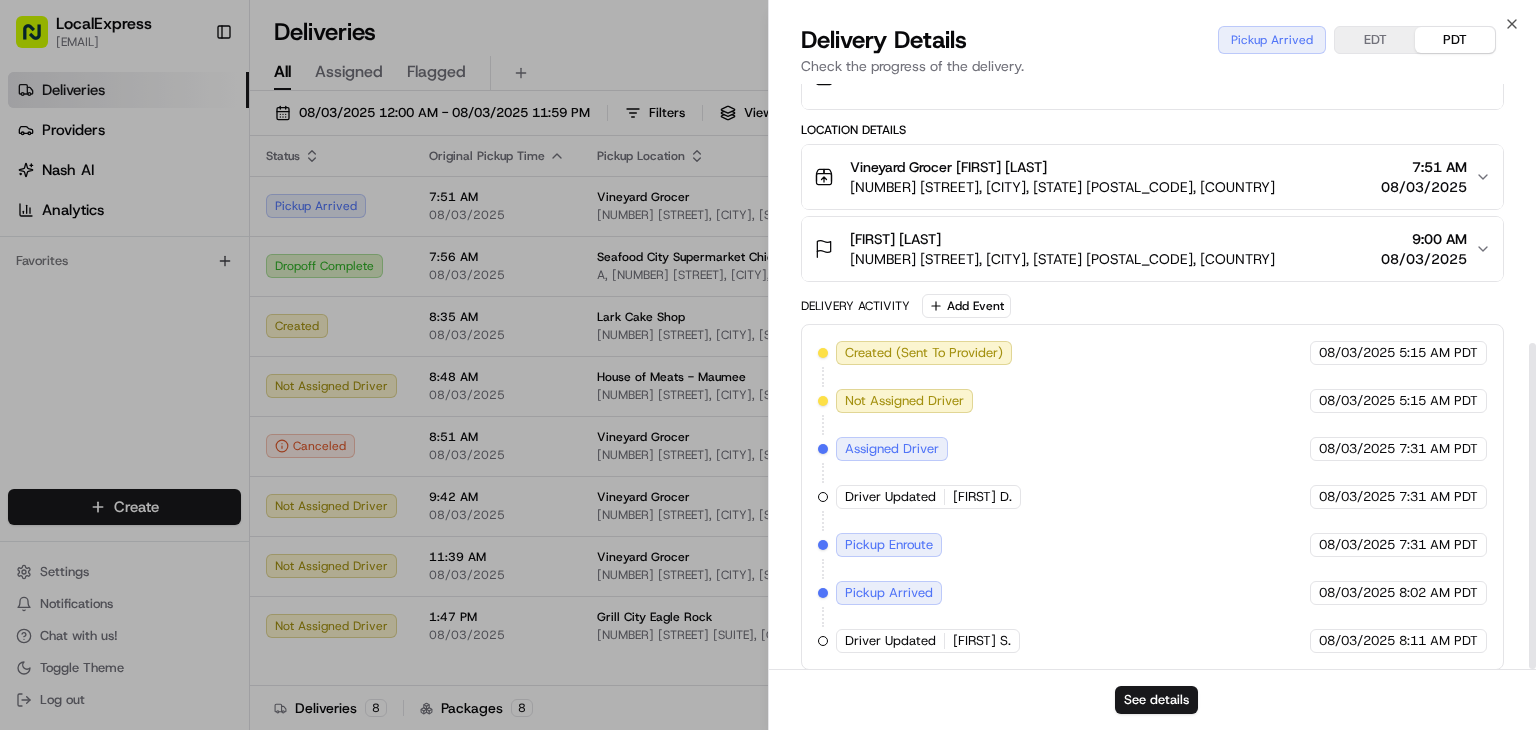 scroll, scrollTop: 464, scrollLeft: 0, axis: vertical 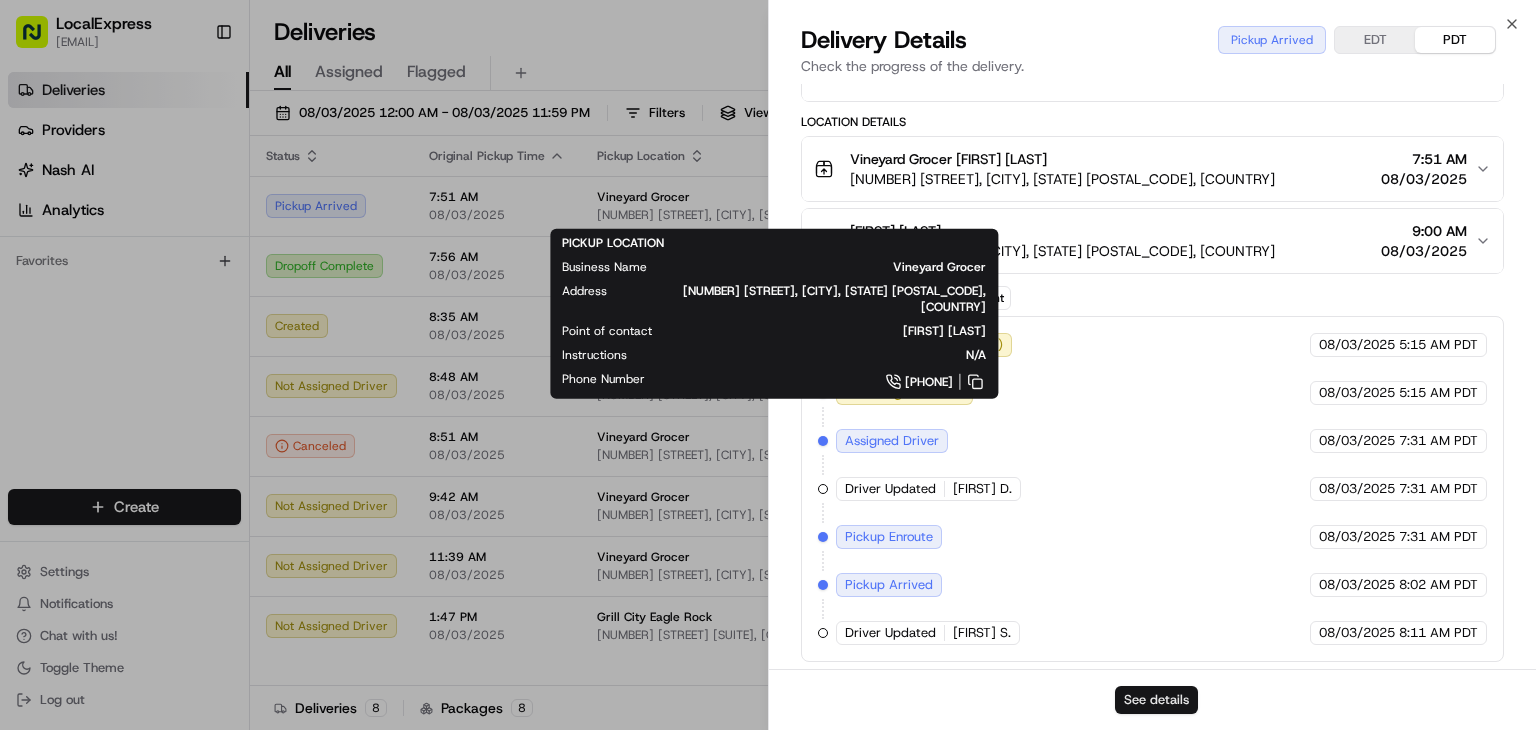 click on "See details" at bounding box center [1156, 700] 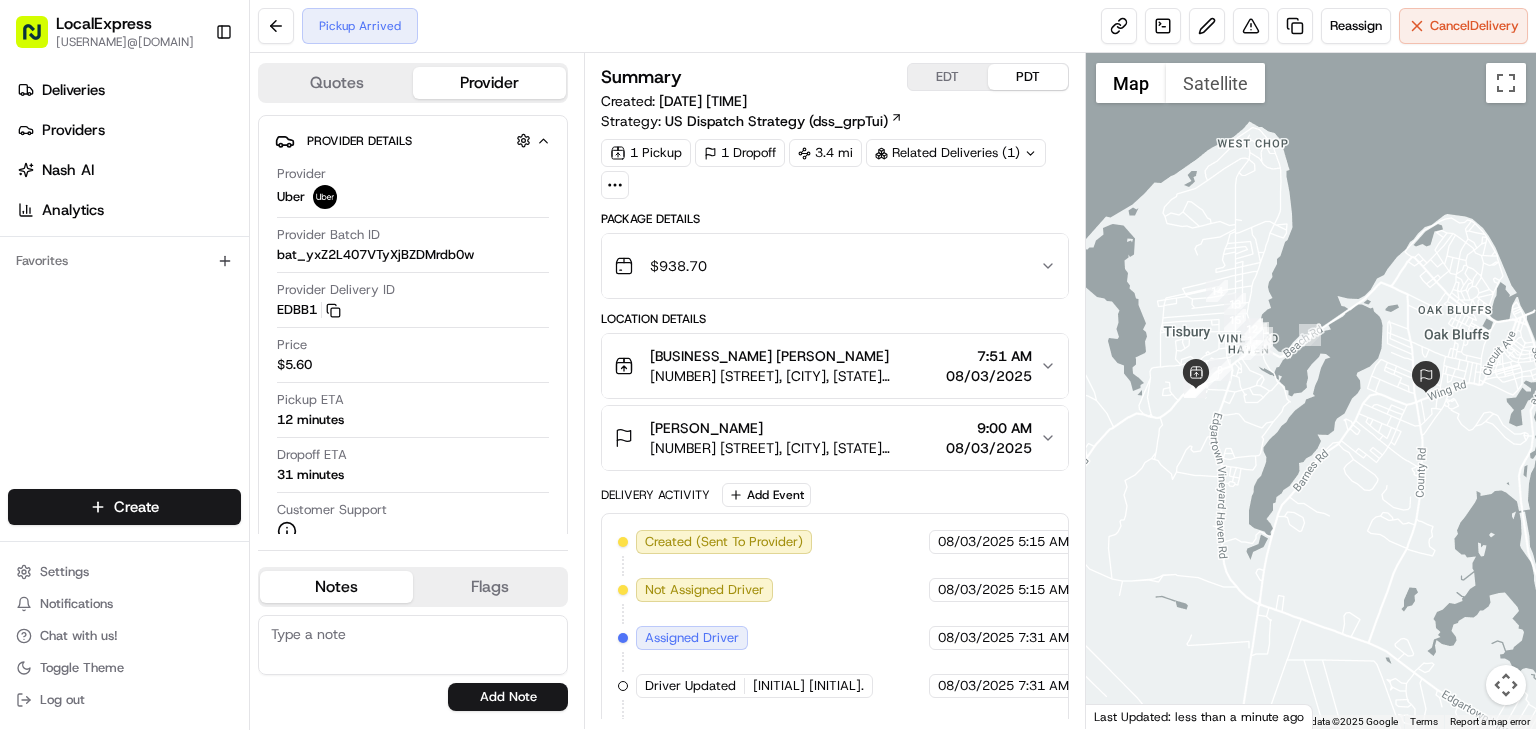 scroll, scrollTop: 0, scrollLeft: 0, axis: both 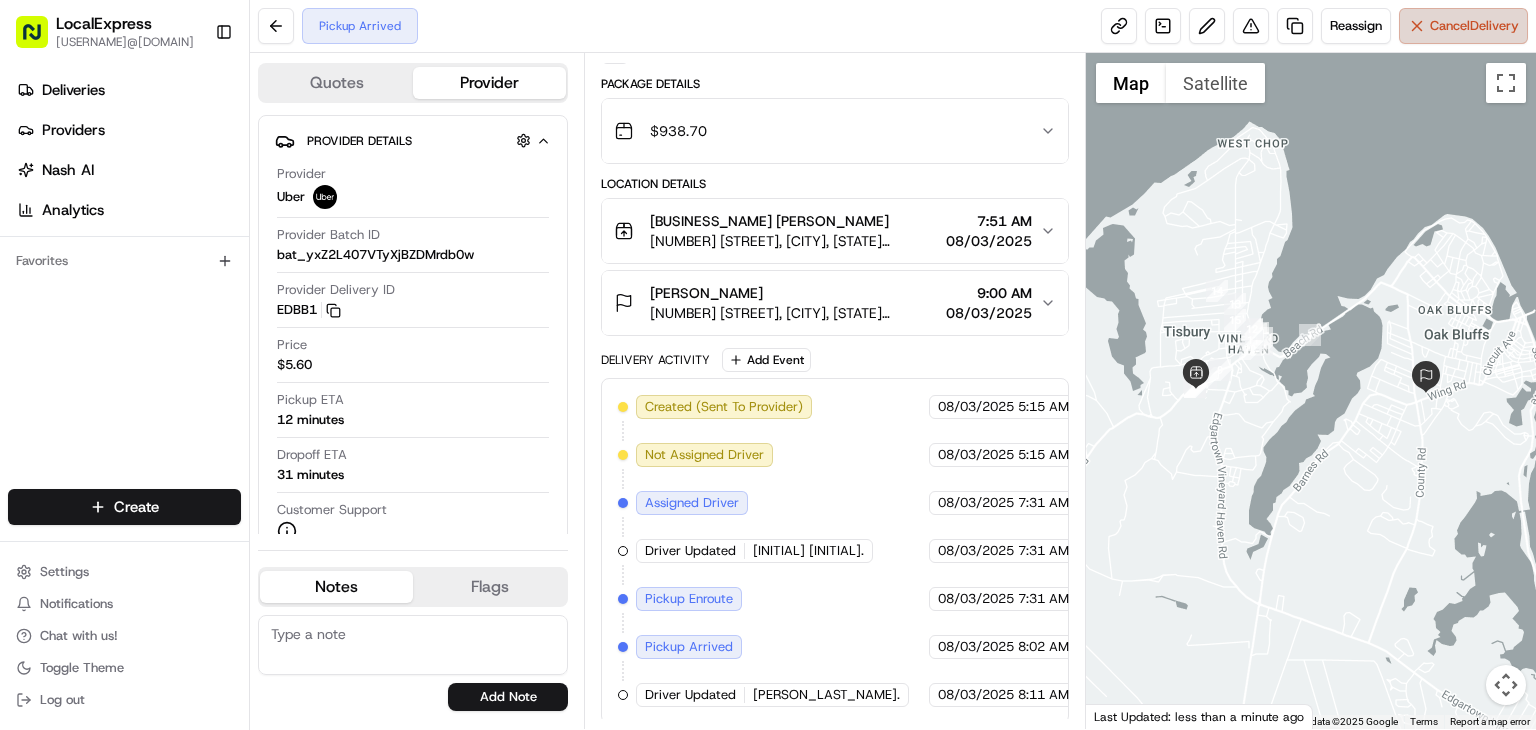 click on "Cancel  Delivery" at bounding box center [1474, 26] 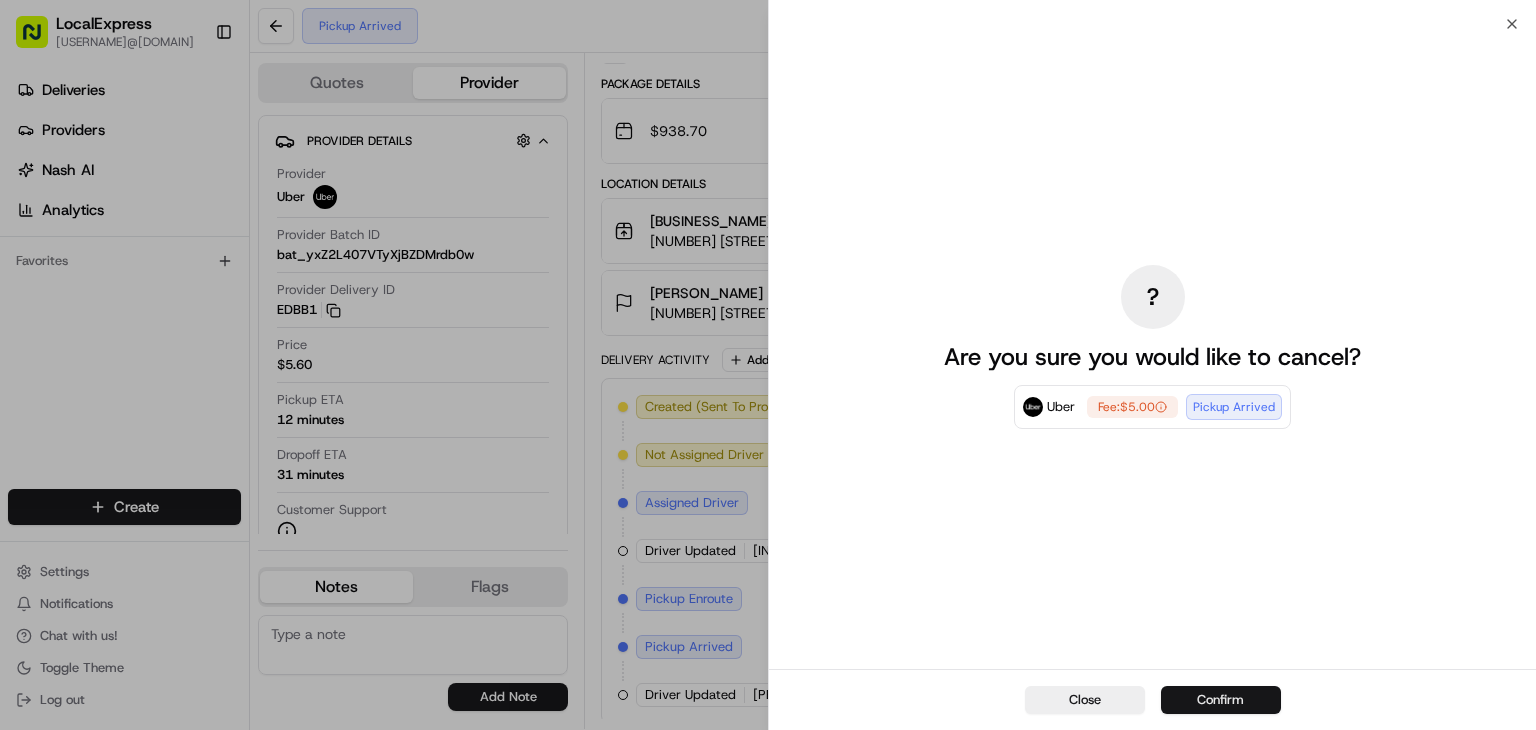 click on "Confirm" at bounding box center [1221, 700] 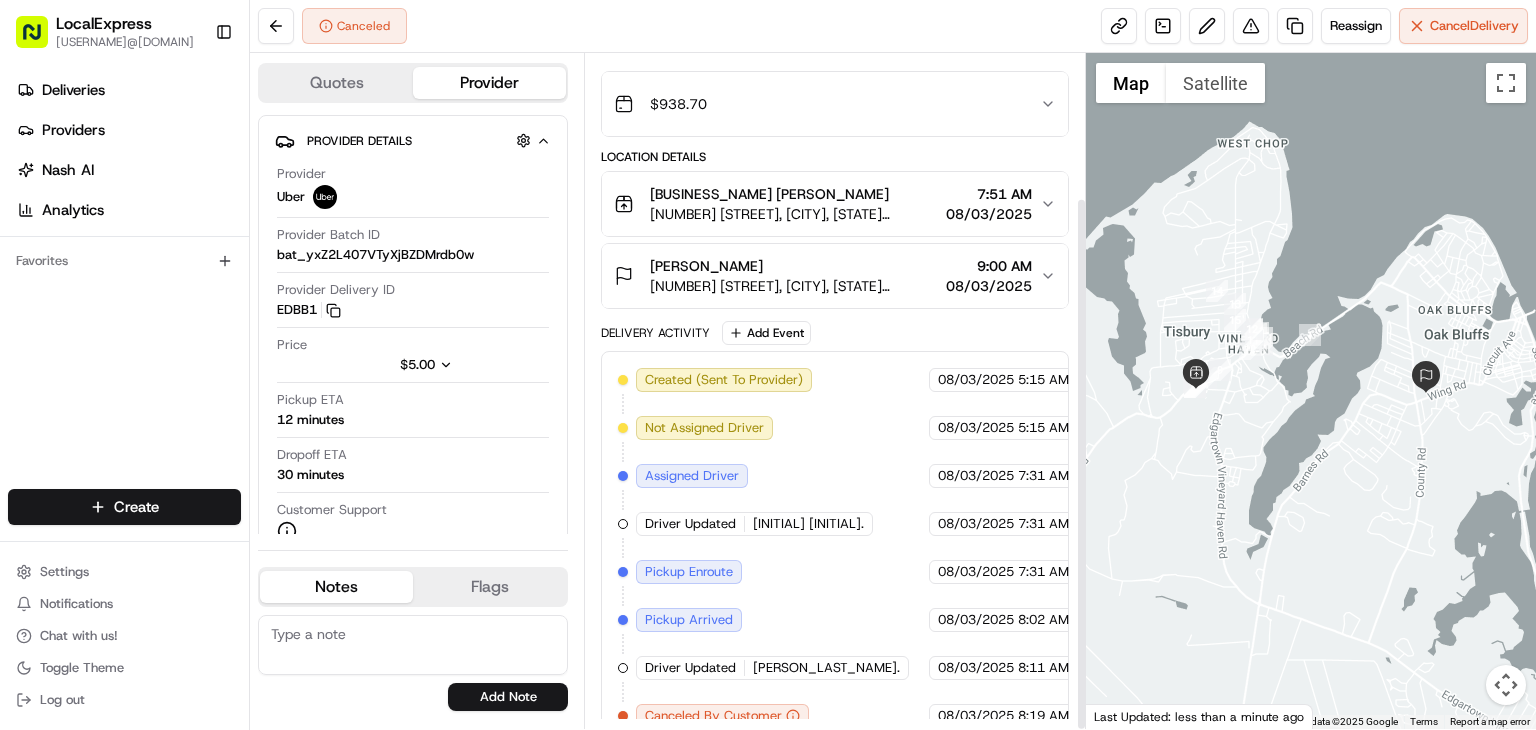scroll, scrollTop: 182, scrollLeft: 0, axis: vertical 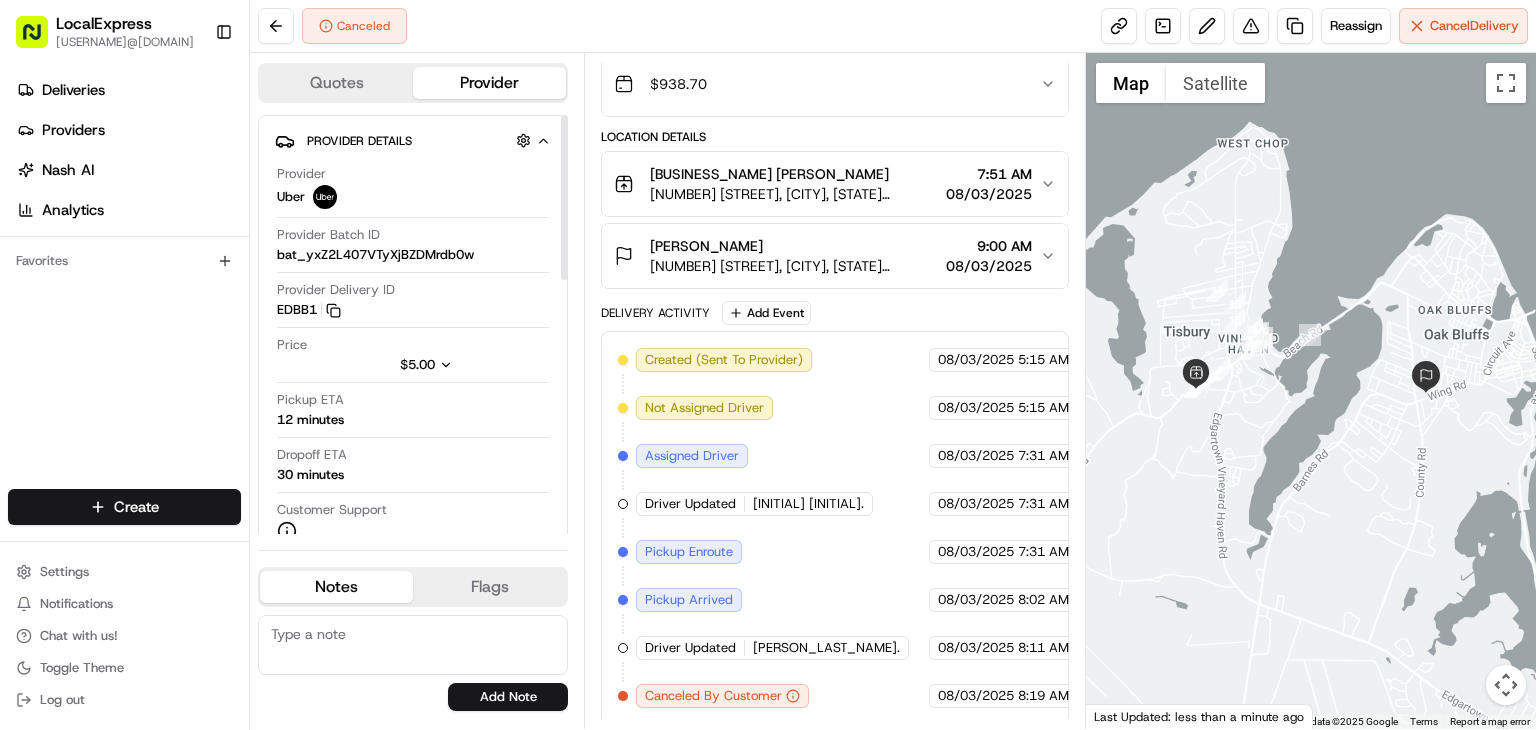 click on "Quotes" at bounding box center [336, 83] 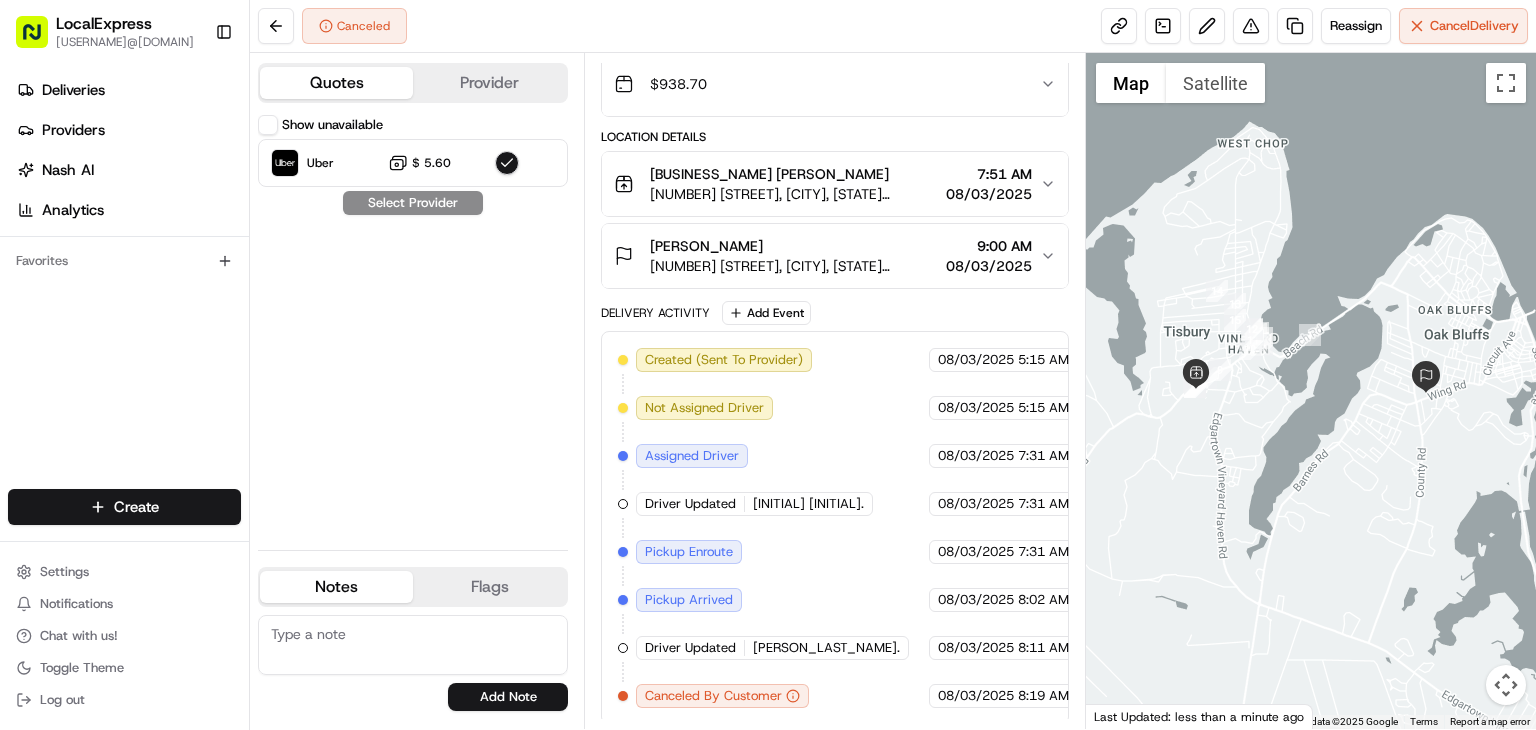 click on "Provider" at bounding box center (489, 83) 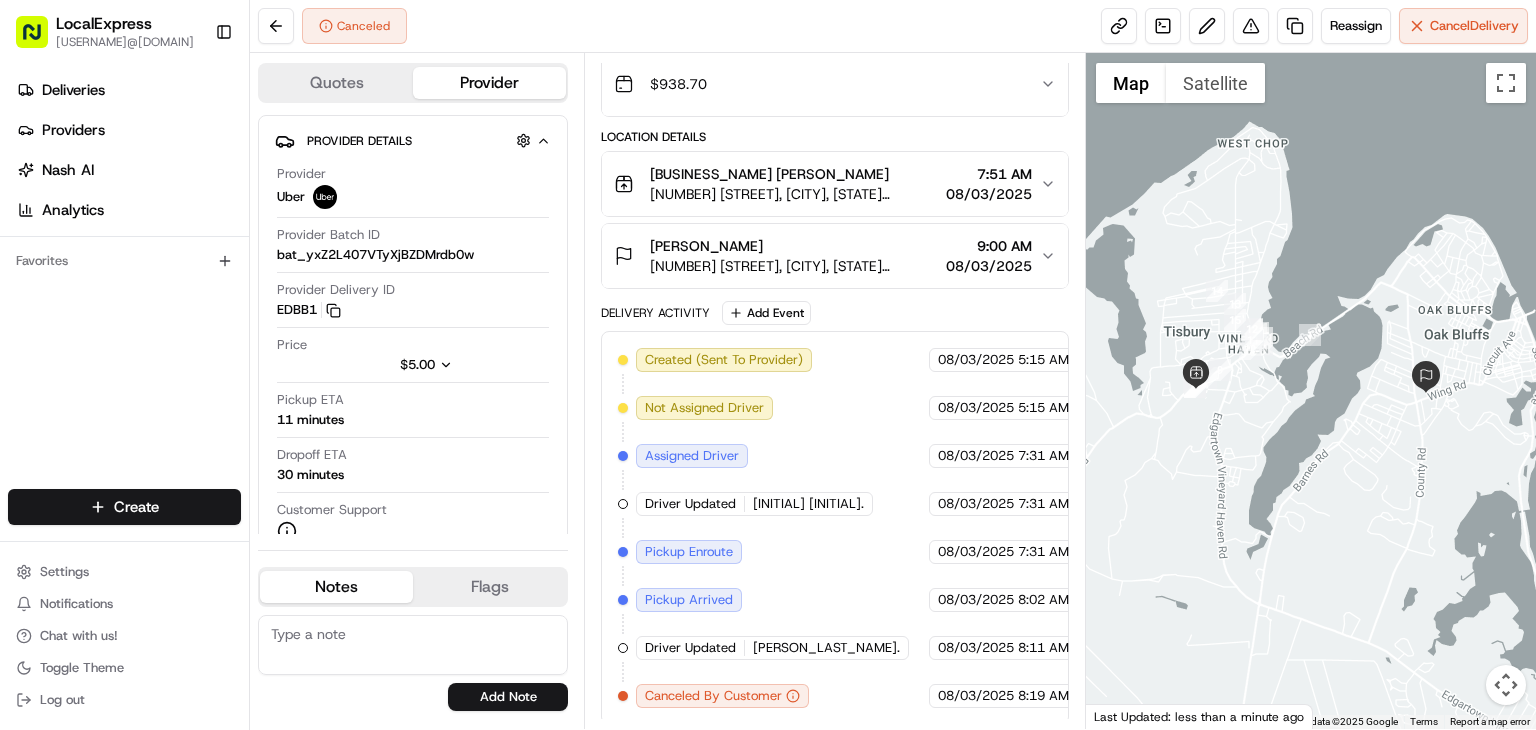 scroll, scrollTop: 0, scrollLeft: 0, axis: both 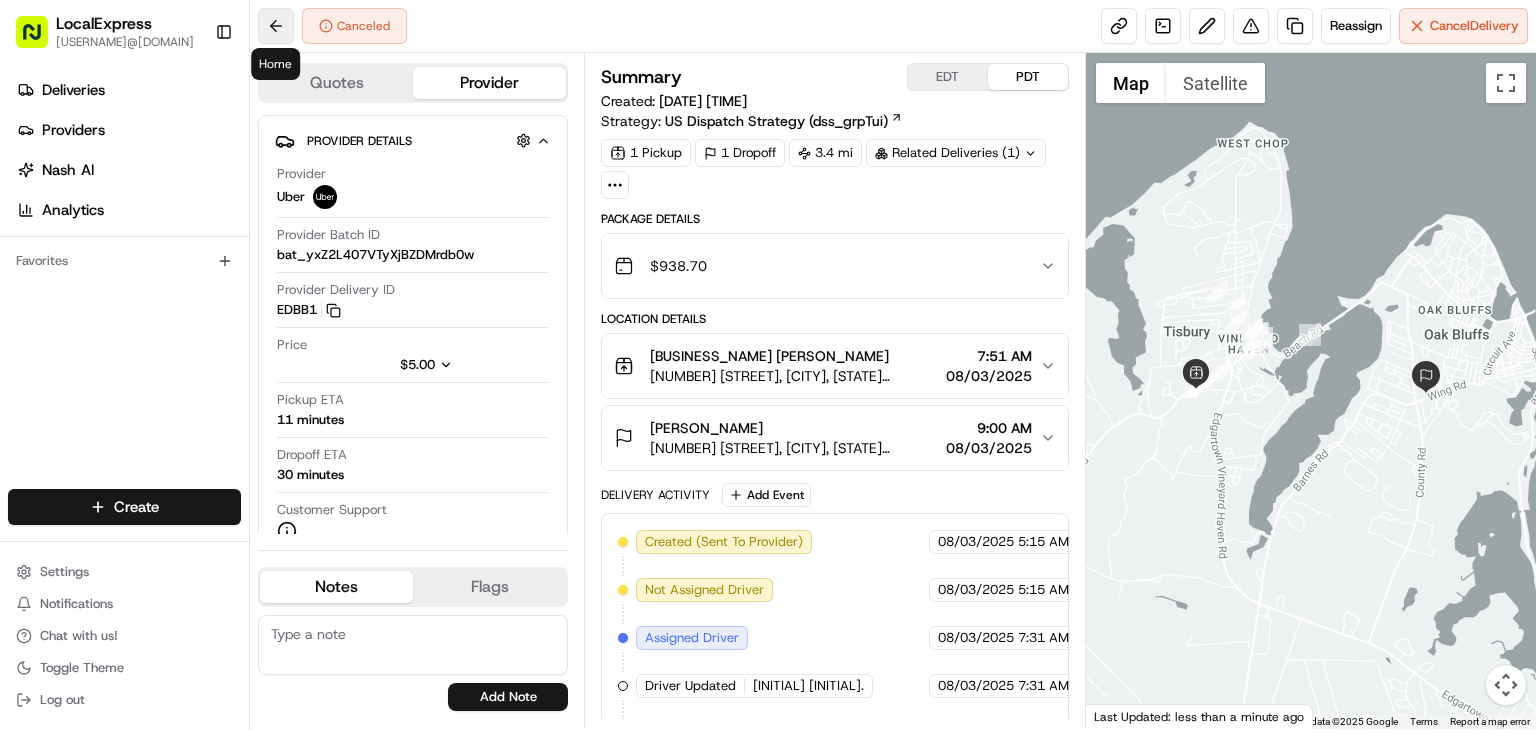 click at bounding box center (276, 26) 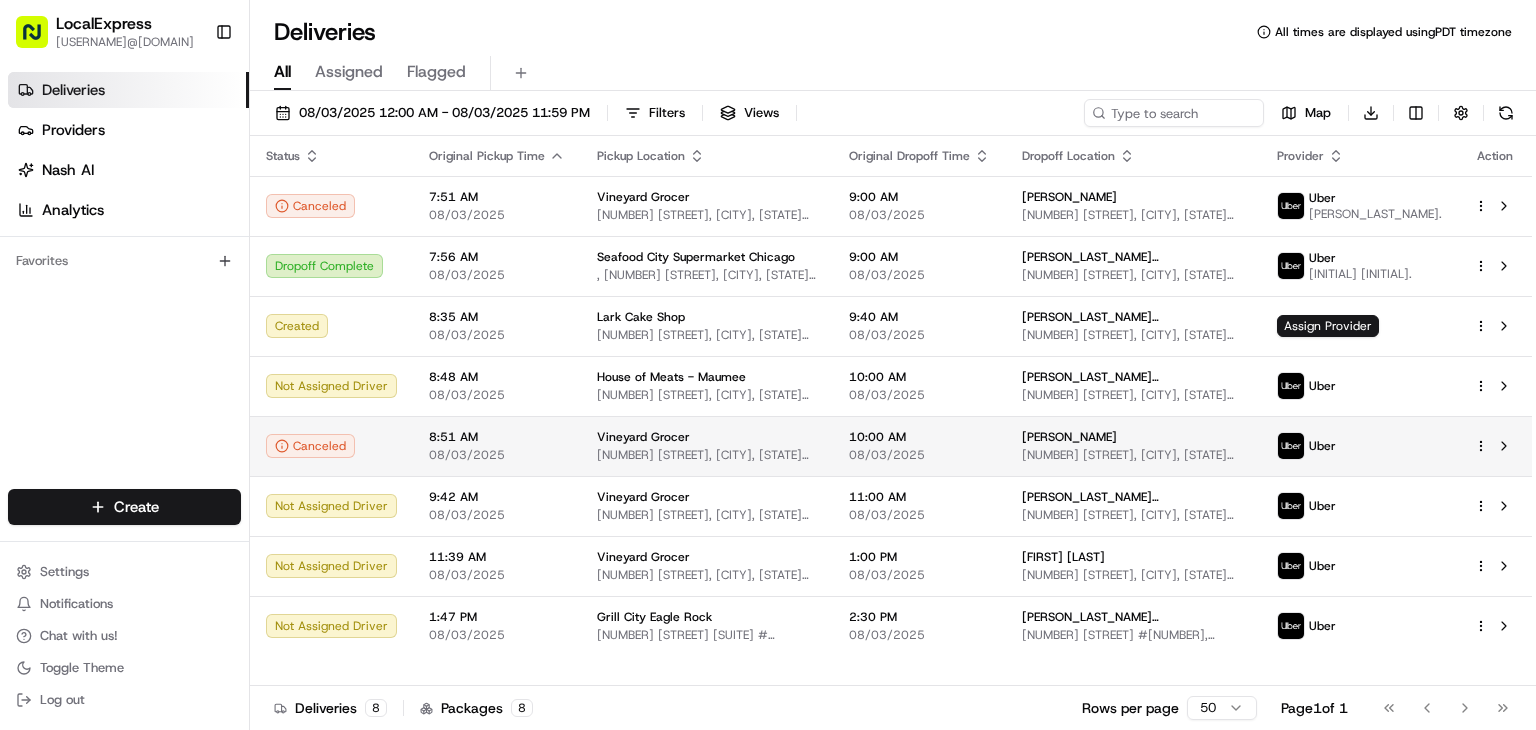click on "[NUMBER] [STREET], [CITY], [STATE] [POSTAL_CODE], [COUNTRY]" at bounding box center [1133, 455] 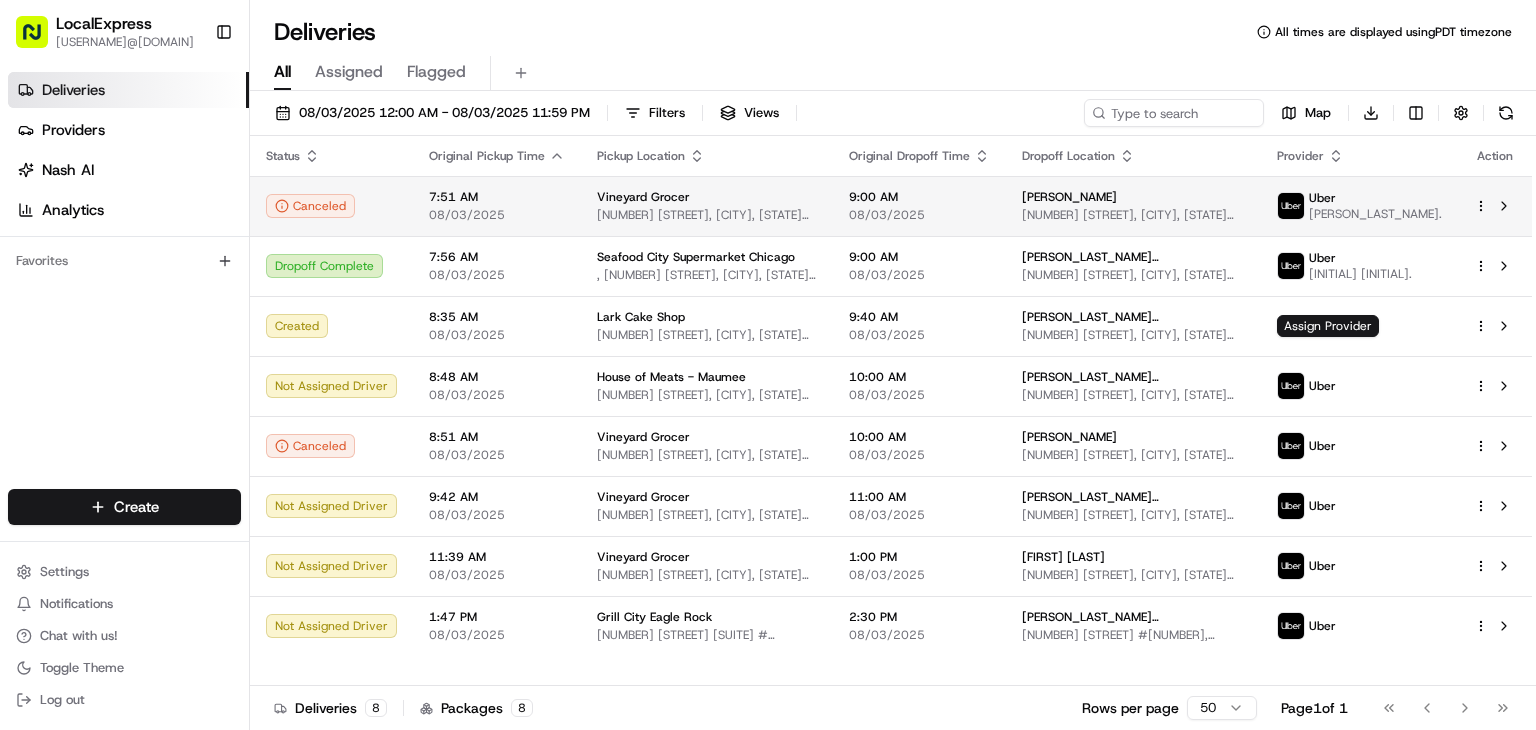 click on "[BRAND] [NUMBER] [STREET], [CITY], [STATE] [POSTAL_CODE], [COUNTRY]" at bounding box center (707, 206) 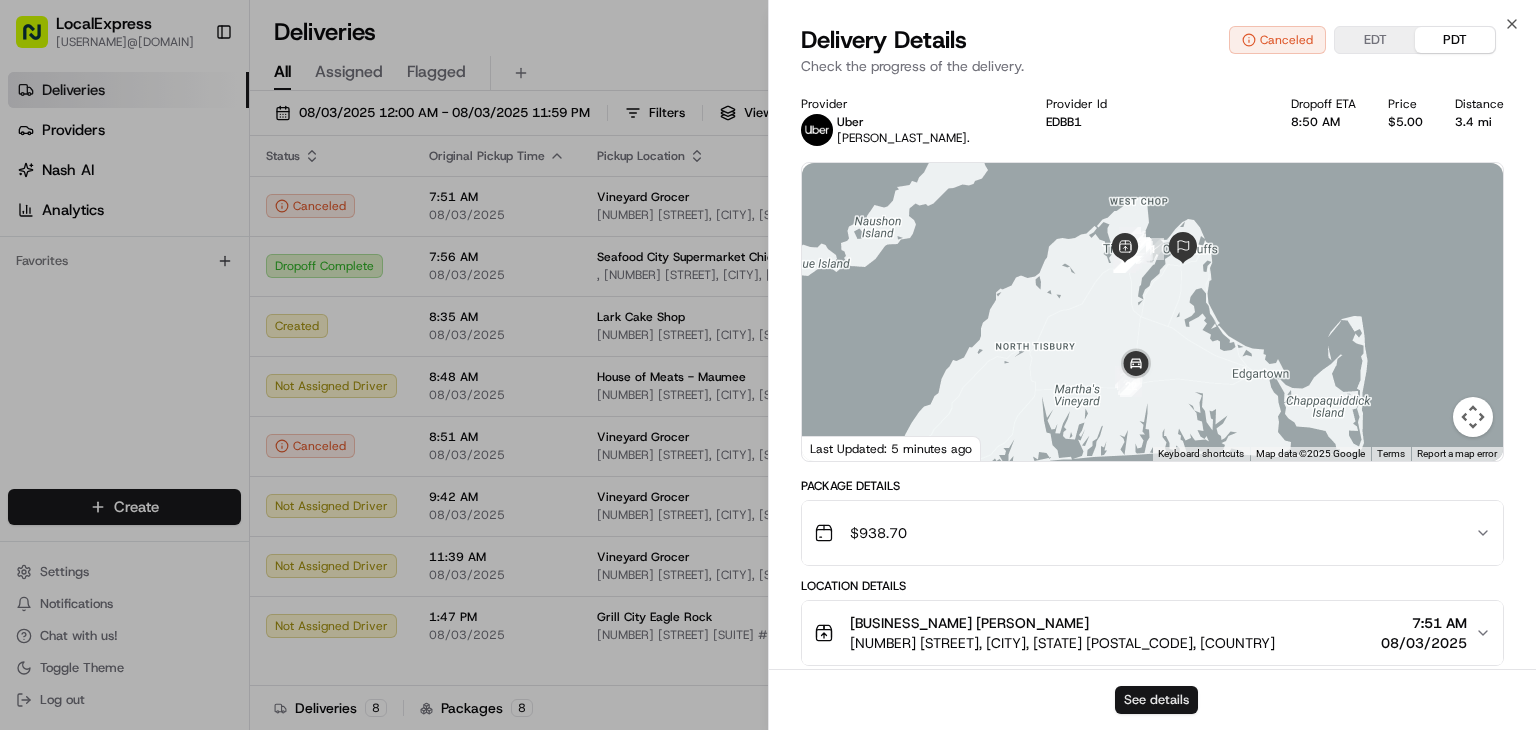 click on "See details" at bounding box center (1156, 700) 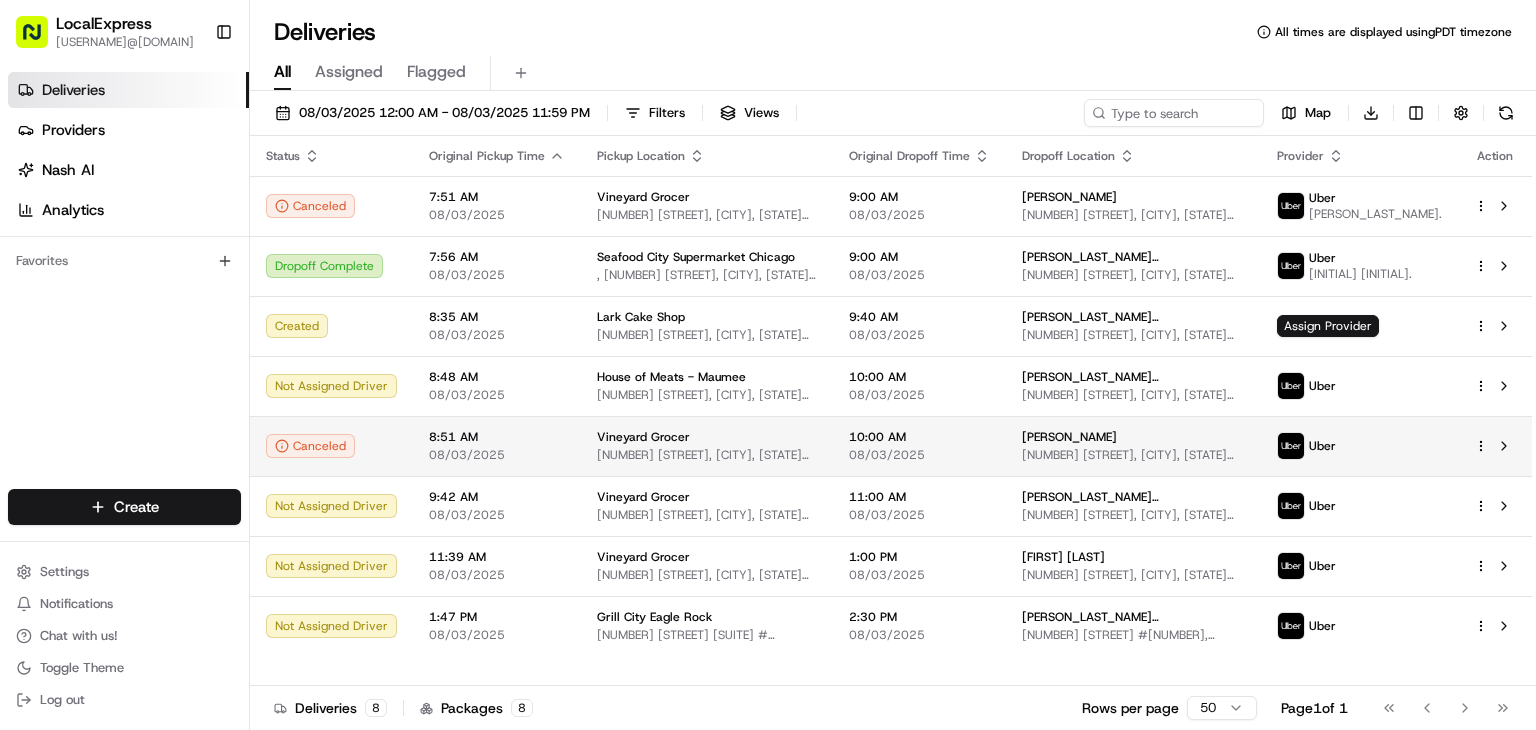 click on "LocalExpress davidt@localexpress.io Toggle Sidebar Deliveries Providers Nash AI Analytics Favorites Main Menu Members & Organization Organization Users Roles Preferences Customization Tracking Orchestration Automations Dispatch Strategy Locations Pickup Locations Dropoff Locations Billing Billing Refund Requests Integrations Notification Triggers Webhooks API Keys Request Logs Create Settings Notifications Chat with us! Toggle Theme Log out Deliveries All times are displayed using  PDT   timezone All Assigned Flagged 08/03/2025 12:00 AM - 08/03/2025 11:59 PM Filters Views Map Download Status Original Pickup Time Pickup Location Original Dropoff Time Dropoff Location Provider Action Canceled 7:51 AM 08/03/2025 Vineyard Grocer 294 State Rd, Vineyard Haven, MA 02568, USA 9:00 AM 08/03/2025 Luciana Furllan 127 Wing Rd, Oak Bluffs, MA 02568, USA Uber DOWAINE S. Dropoff Complete 7:56 AM 08/03/2025 Seafood City Supermarket Chicago A, 5033 N Elston Ave, Chicago, IL 60630, USA 9:00 AM 08/03/2025 Uber 8" at bounding box center (768, 365) 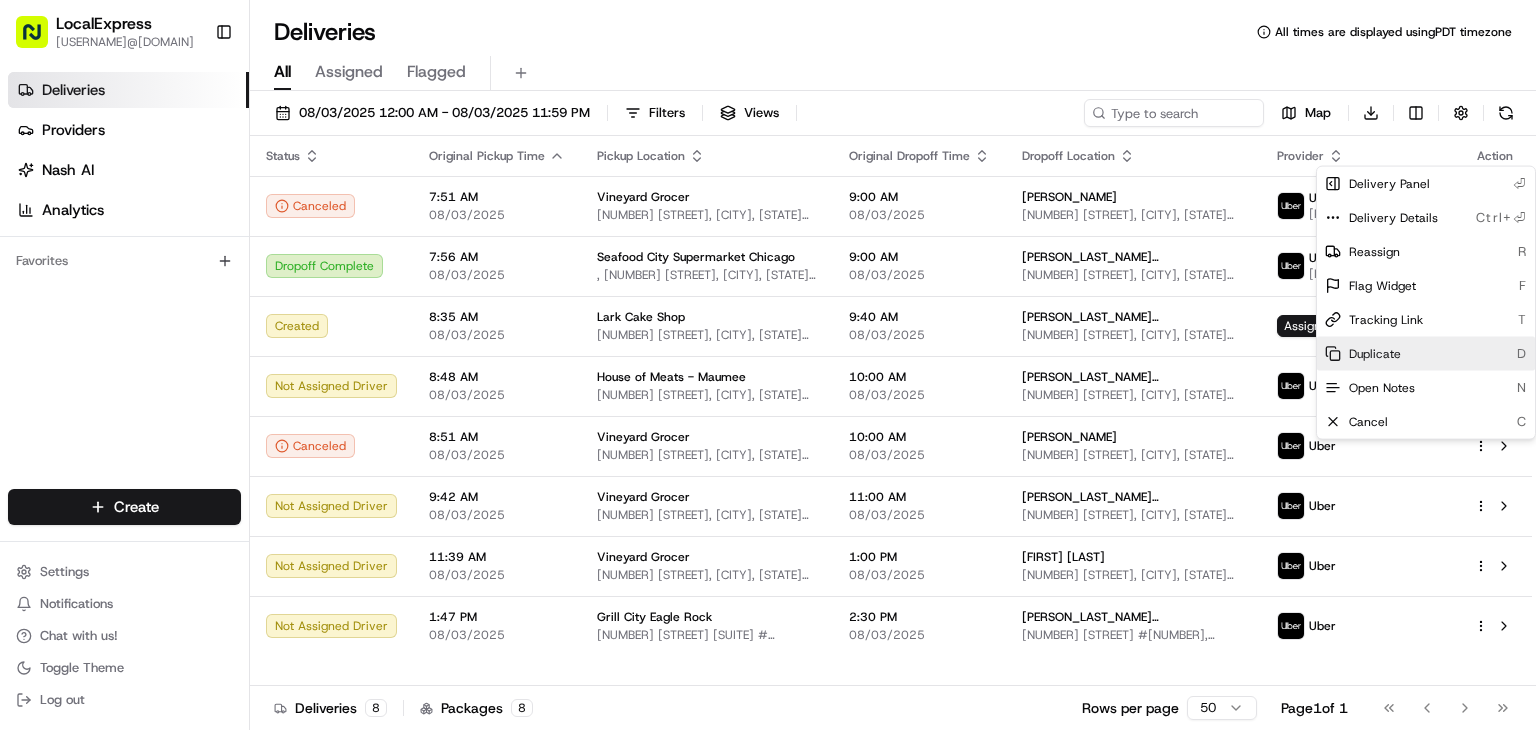 click on "Duplicate D" at bounding box center (1426, 354) 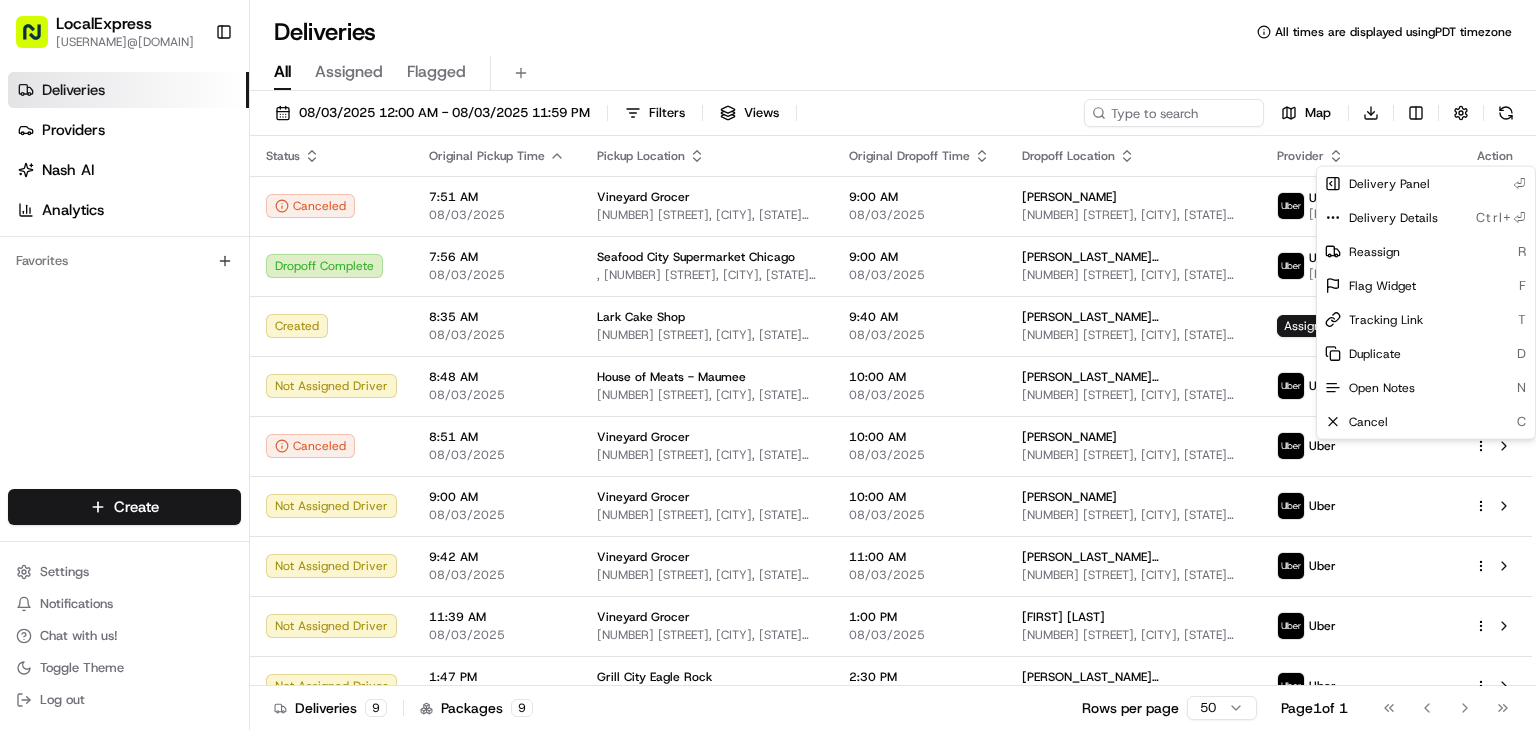 click on "LocalExpress davidt@localexpress.io Toggle Sidebar Deliveries Providers Nash AI Analytics Favorites Main Menu Members & Organization Organization Users Roles Preferences Customization Tracking Orchestration Automations Dispatch Strategy Locations Pickup Locations Dropoff Locations Billing Billing Refund Requests Integrations Notification Triggers Webhooks API Keys Request Logs Create Settings Notifications Chat with us! Toggle Theme Log out Deliveries All times are displayed using  PDT   timezone All Assigned Flagged 08/03/2025 12:00 AM - 08/03/2025 11:59 PM Filters Views Map Download Status Original Pickup Time Pickup Location Original Dropoff Time Dropoff Location Provider Action Canceled 7:51 AM 08/03/2025 Vineyard Grocer 294 State Rd, Vineyard Haven, MA 02568, USA 9:00 AM 08/03/2025 Luciana Furllan 127 Wing Rd, Oak Bluffs, MA 02568, USA Uber DOWAINE S. Dropoff Complete 7:56 AM 08/03/2025 Seafood City Supermarket Chicago A, 5033 N Elston Ave, Chicago, IL 60630, USA 9:00 AM 08/03/2025 Uber 9" at bounding box center [768, 365] 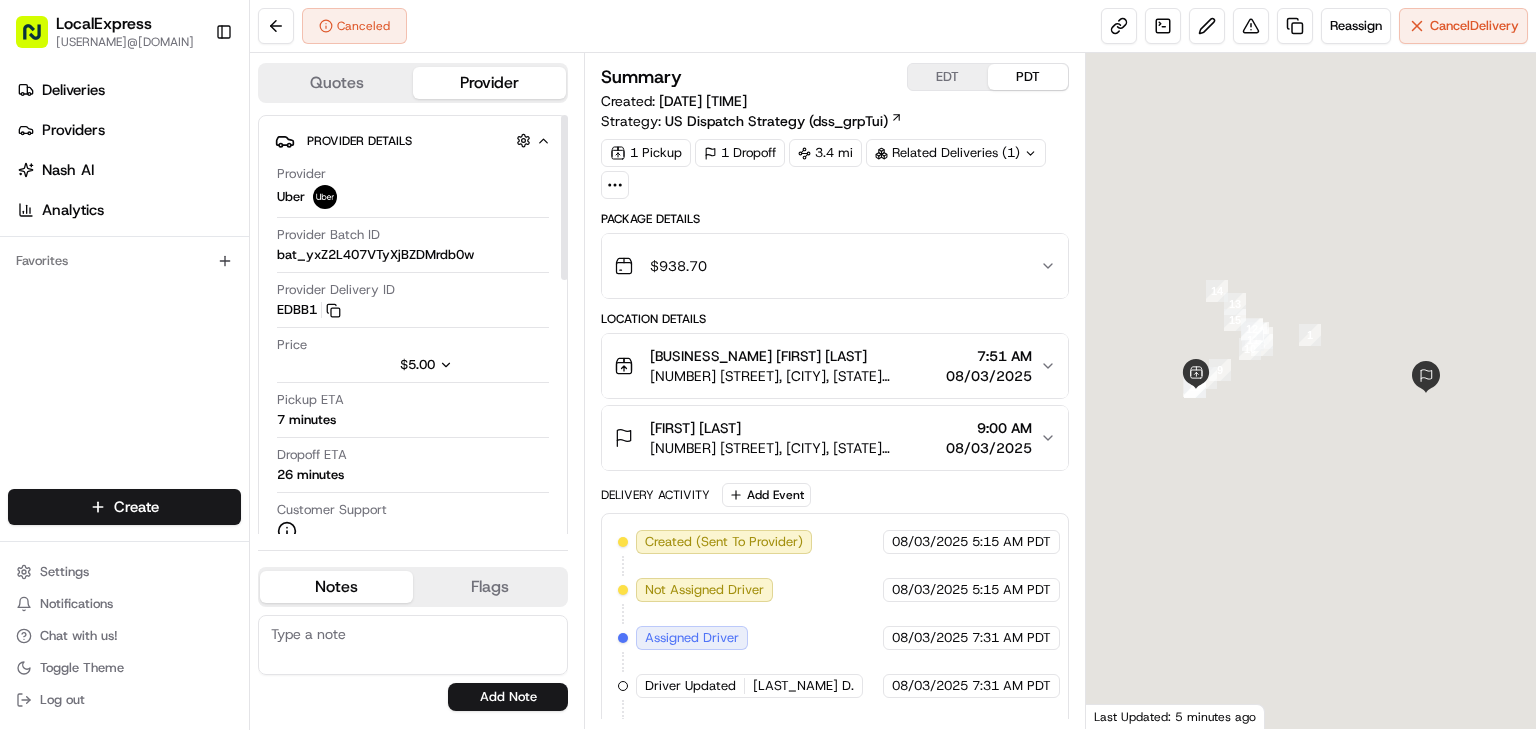 scroll, scrollTop: 0, scrollLeft: 0, axis: both 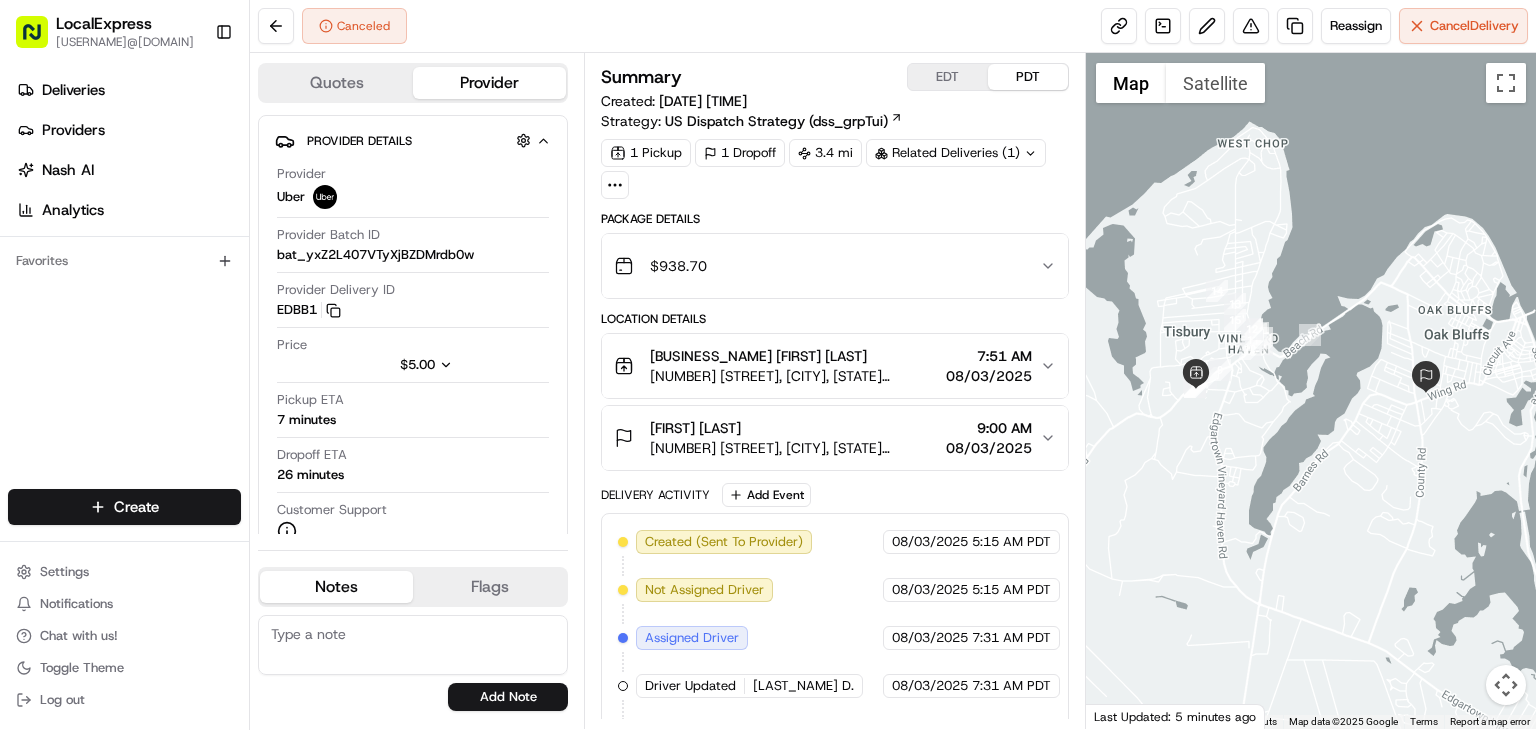 drag, startPoint x: 544, startPoint y: 85, endPoint x: 440, endPoint y: 170, distance: 134.31679 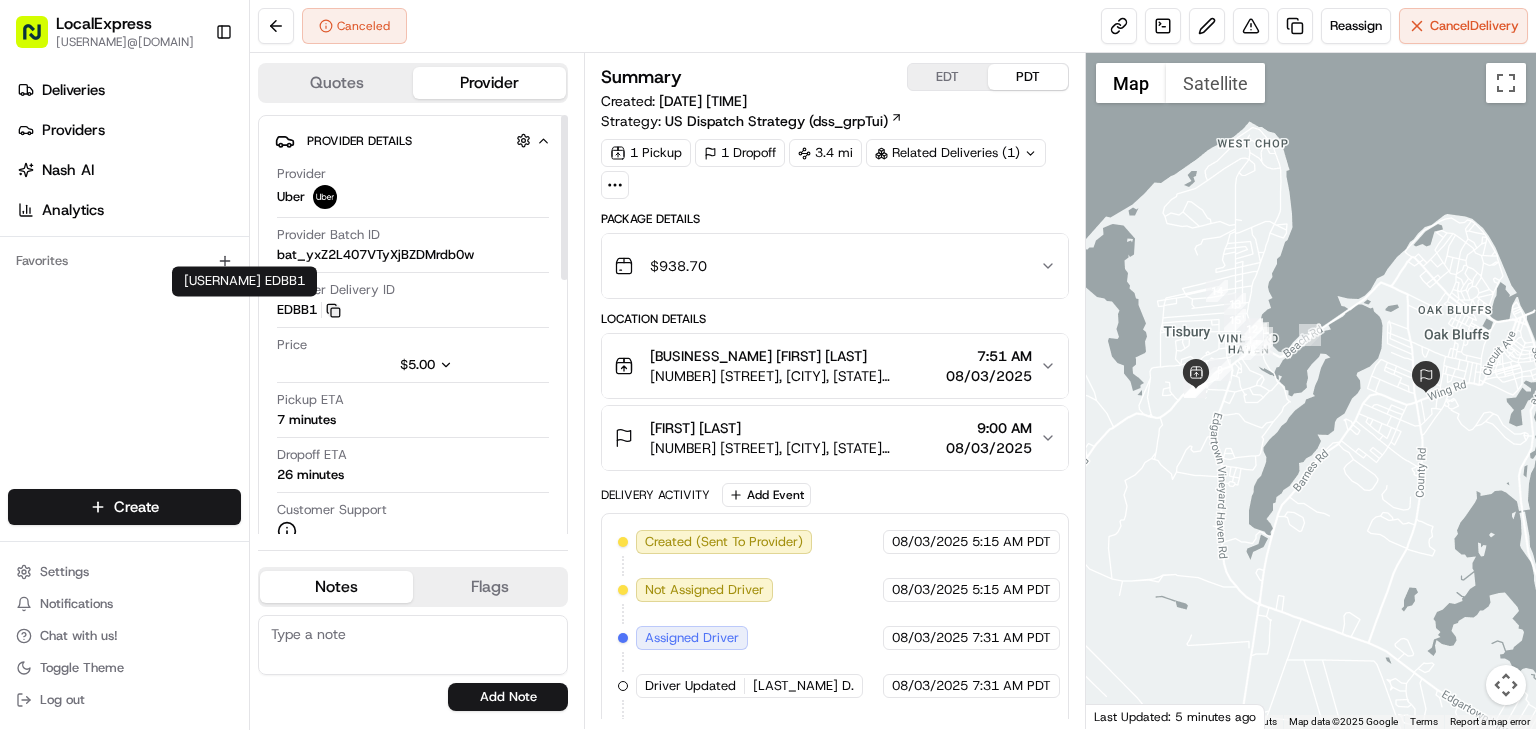 click 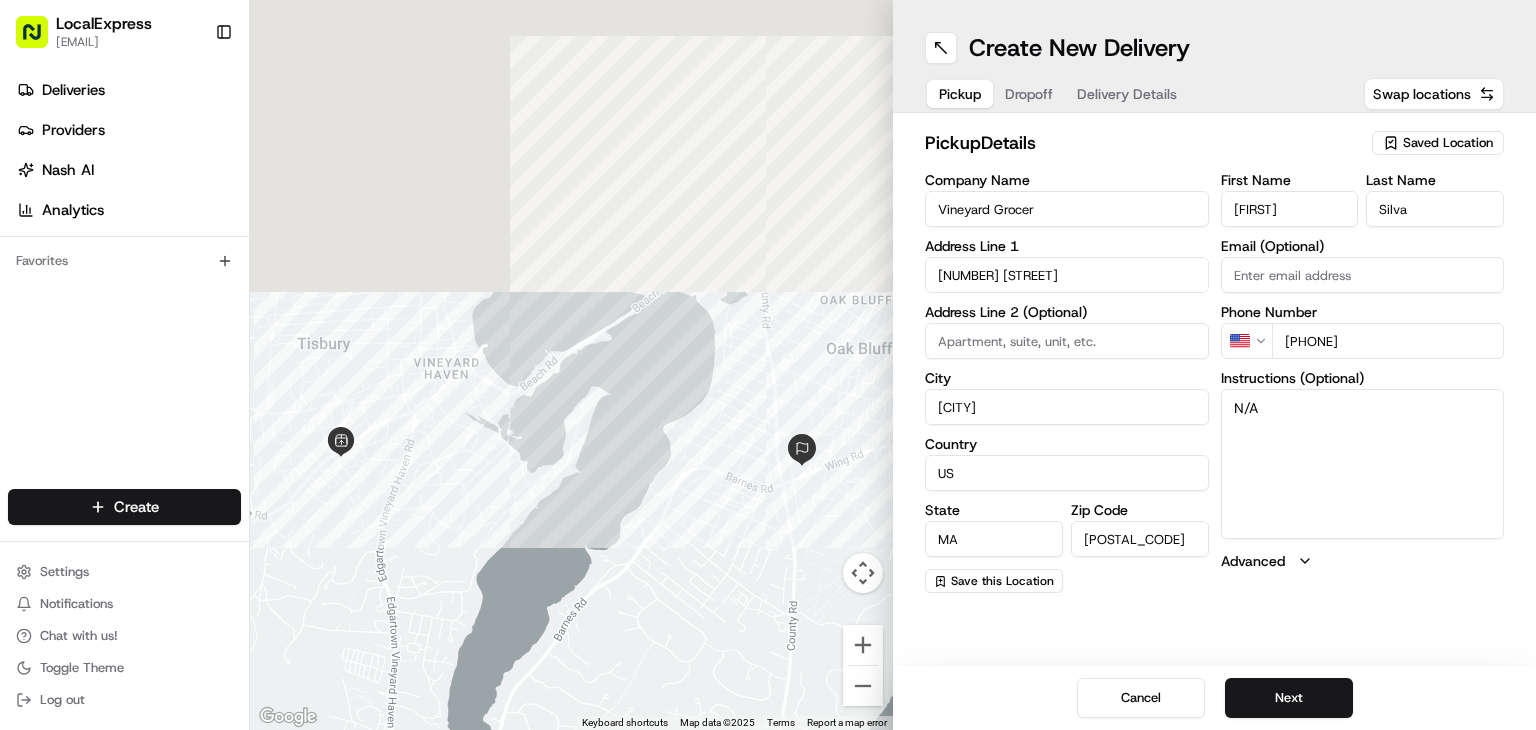 scroll, scrollTop: 0, scrollLeft: 0, axis: both 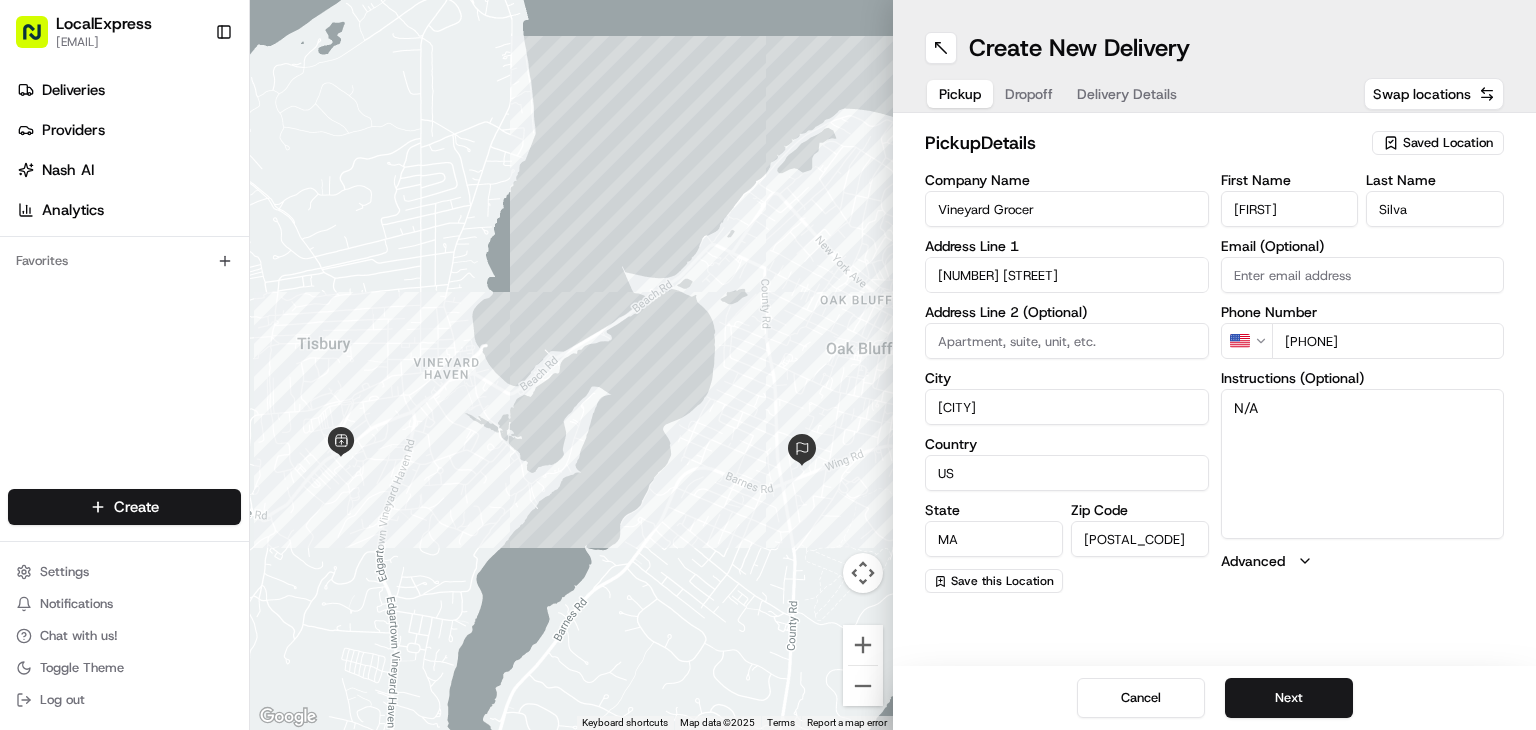 click on "Dropoff" at bounding box center [1029, 94] 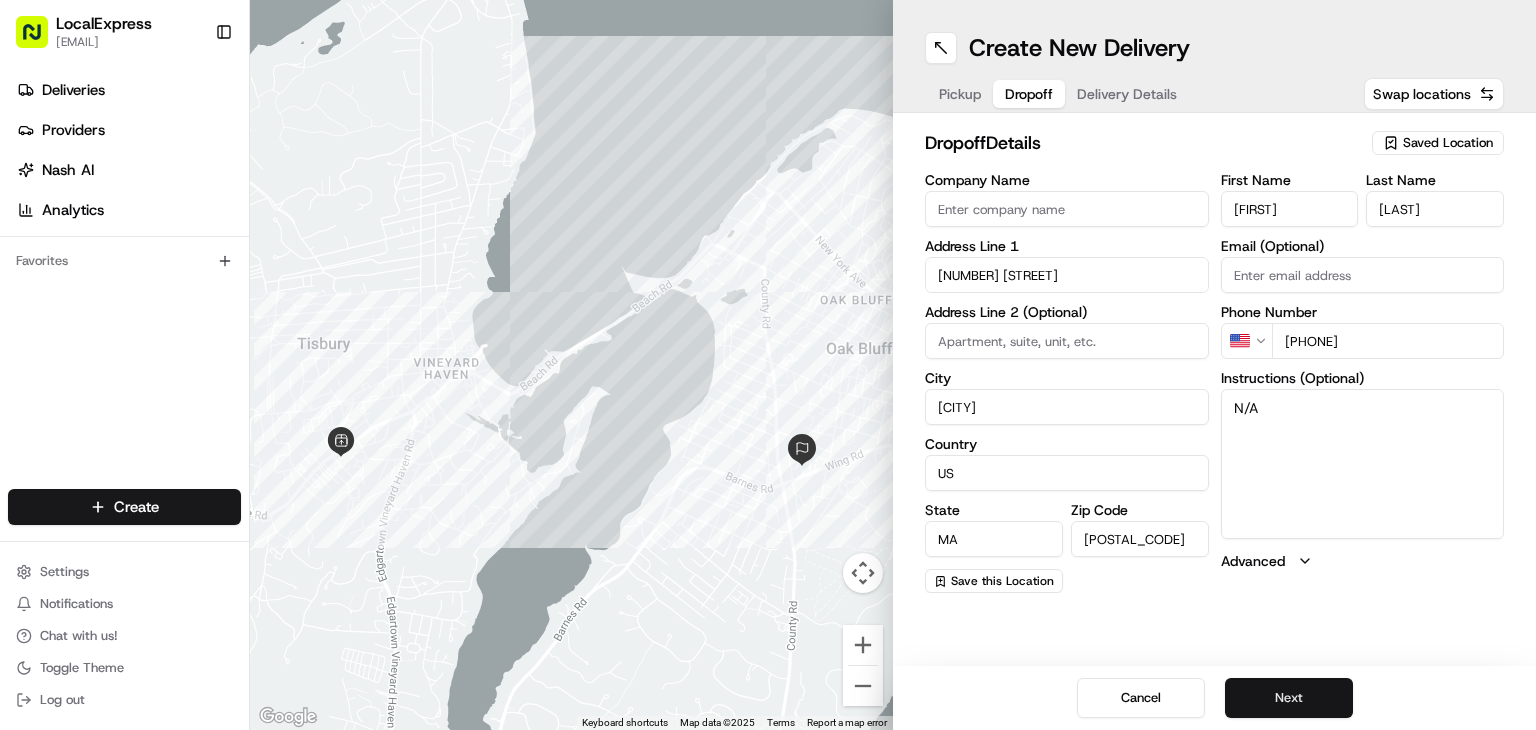click on "Next" at bounding box center (1289, 698) 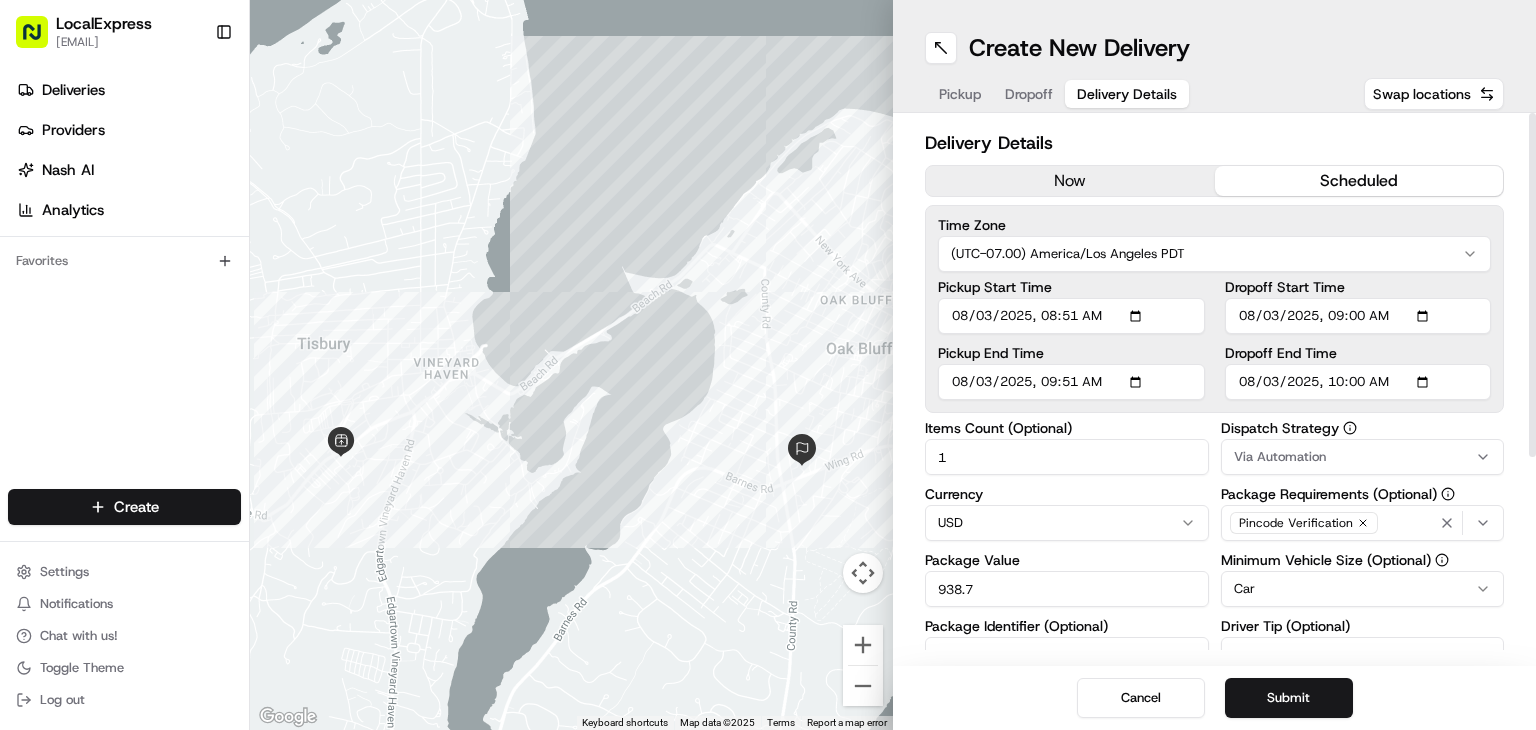 click on "Pickup Start Time" at bounding box center [1071, 316] 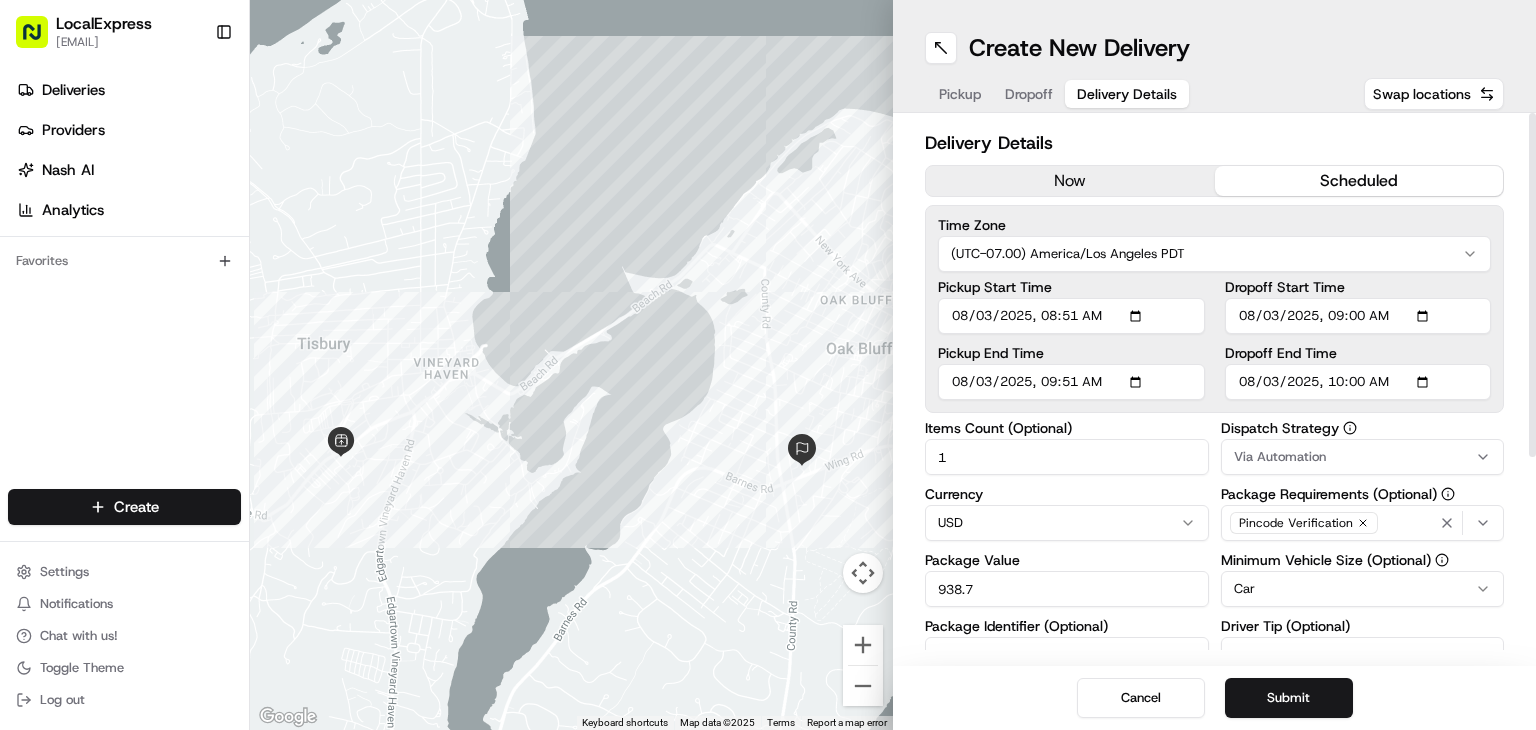 click on "[BRAND] [EMAIL] [MENU] [MENU] [MENU] [MENU] [MENU] [MENU] [MENU] [MENU] [MENU] [MENU] [MENU] [MENU] [MENU] [MENU] [MENU] [MENU] [MENU] [MENU] [MENU] [MENU] [MENU] [MENU] [MENU] [MENU] [MENU] [MENU] [MENU] [MENU] [MENU] [MENU] [MENU] [MENU] [MENU] [MENU] [MENU] [MENU] [MENU] [MENU] [MENU] [MENU] [MENU] [MENU] [MENU] [MENU] [MENU] [MENU] [MENU] [MENU] [MENU] [MENU] [MENU] [MENU] [MENU] [MENU] [MENU] [MENU] [MENU] [MENU] [MENU] [MENU] [MENU] [MENU] [MENU] [MENU] [MENU] [MENU] [MENU] [MENU] [MENU] [MENU] [MENU] [MENU] [MENU] [MENU] [MENU] [MENU] [MENU] [MENU] [MENU] [MENU] [MENU] [MENU] [MENU] [MENU] [MENU] [MENU] [MENU] [MENU] [MENU] [MENU] [MENU] [MENU] [MENU] [MENU] [MENU] [MENU] [MENU] [MENU] [MENU] [MENU] [MENU] [MENU] [MENU] [MENU] [MENU] [MENU] [MENU] [MENU] [MENU] [MENU] [MENU] [MENU] [MENU] [MENU] [MENU] [MENU] [MENU] [MENU] [MENU] [MENU] [MENU] [MENU] [MENU] [MENU] [MENU] [MENU] [MENU] [MENU] [MENU] [MENU] [MENU] [MENU] [MENU] [MENU] [MENU] [MENU] [MENU] [MENU] [MENU] [MENU] [MENU] [MENU] [MENU] [MENU] [MENU] [MENU] [MENU] [MENU] [MENU] [MENU] [MENU] [MENU] [MENU] [MENU] [MENU] [MENU] [MENU] [MENU] [MENU] [MENU] [MENU] [MENU] [MENU] [MENU] [MENU] [MENU] [MENU] [MENU] [MENU] [MENU] [MENU] [MENU] [MENU] [MENU] [MENU] [MENU] [MENU] [MENU] [MENU] [MENU] [MENU] [MENU] [MENU] [MENU] [MENU] [MENU] [MENU] [MENU] [MENU] [MENU] [MENU] [MENU] [MENU] [MENU] [MENU] [MENU] [MENU] [MENU] [MENU] [MENU] [MENU] [MENU] [MENU] [MENU] [MENU] [MENU] [MENU] [MENU] [MENU] [MENU] [MENU] [MENU] [MENU] [MENU] [MENU] [MENU] [MENU] [MENU] [MENU] [MENU] [MENU] [MENU] [MENU] [MENU] [MENU] [MENU] [MENU] [MENU] [MENU] [MENU] [MENU] [MENU] [MENU] [MENU] [MENU] [MENU] [MENU] [MENU] [MENU] [MENU] [MENU] [MENU] [MENU] [MENU] [MENU] [MENU] [MENU] [MENU] [MENU] [MENU] [MENU] [MENU] [MENU] [MENU] [MENU] [MENU] [MENU] [MENU] [MENU] [MENU] [MENU] [MENU] [MENU] [MENU] [MENU] [MENU] [MENU] [MENU] [MENU] [MENU] [MENU] [MENU] [MENU] [MENU] [MENU] [MENU] [MENU] [MENU] [MENU] [MENU] [MENU] [MENU] [MENU] [MENU] [MENU] [MENU] [MENU] [MENU] [MENU] [MENU] [MENU] [MENU] [MENU] [MENU] [MENU] [MENU] [MENU] [MENU] [MENU] [MENU] [MENU] [MENU] [MENU] [MENU] [MENU] [MENU] [MENU] [MENU] [MENU] [MENU] [MENU] [MENU] [MENU] [MENU] [MENU] [MENU] [MENU] [MENU] [MENU] [MENU] [MENU] [MENU] [MENU] [MENU] [MENU] [MENU] [MENU] [MENU] [MENU] [MENU] [MENU] [MENU] [MENU] [MENU] [MENU] [MENU] [MENU] [MENU] [MENU] [MENU] [MENU] [MENU] [MENU] [MENU] [MENU] [MENU] [MENU] [MENU] [MENU] [MENU] [MENU] [MENU] [MENU] [MENU] [MENU] [MENU] [MENU] [MENU] [MENU] [MENU] [MENU] [MENU] [MENU] [MENU] [MENU] [MENU] [MENU] [MENU] [MENU] [MENU] [MENU] [MENU] [MENU] [MENU] [MENU] [MENU] [MENU] [MENU] [MENU] [MENU] [MENU] [MENU] [MENU] [MENU] [MENU] [MENU] [MENU] [MENU] [MENU] [MENU] [MENU] [MENU] [MENU] [MENU] [MENU] [MENU] [MENU] [MENU] [MENU] [MENU] [MENU] [MENU] [MENU] [MENU] [MENU] [MENU] [MENU] [MENU] [MENU] [MENU] [MENU] [MENU] [MENU] [MENU] [MENU] [MENU] [MENU] [MENU] [MENU] [MENU] [MENU] [MENU] [MENU] [MENU] [MENU] [MENU] [MENU] [MENU] [MENU] [MENU] [MENU] [MENU] [MENU] [MENU] [MENU] [MENU] [MENU] [MENU] [MENU] [MENU] [MENU] [MENU] [MENU] [MENU] [MENU] [MENU] [MENU] [MENU] [MENU] [MENU] [MENU] [MENU] [MENU] [MENU] [MENU] [MENU] [MENU] [MENU] [MENU] [MENU] [MENU] [MENU] [MENU] [MENU] [MENU] [MENU] [MENU] [MENU] [MENU] [MENU] [MENU] [MENU] [MENU] [MENU] [MENU] [MENU] [MENU] [MENU] [MENU] [MENU] [MENU] [MENU] [MENU] [MENU] [MENU] [MENU] [MENU] [MENU] [MENU] [MENU] [MENU] [MENU] [MENU] [MENU] [MENU] [MENU] [MENU] [MENU] [MENU] [MENU] [MENU] [MENU] [MENU] [MENU] [MENU] [MENU] [MENU] [MENU] [MENU] [MENU] [MENU] [MENU] [MENU] [MENU] [MENU] [MENU] [MENU] [MENU] [MENU] [MENU] [MENU] [MENU] [MENU] [MENU] [MENU] [MENU] [MENU] [MENU] [MENU] [MENU] [MENU] [MENU] [MENU] [MENU] [MENU] [MENU] [MENU] [MENU] [MENU] [MENU] [MENU] [MENU] [MENU] [MENU] [MENU] [MENU] [MENU] [MENU] [MENU] [MENU] [MENU] [MENU] [MENU] [MENU] [MENU] [MENU] [MENU] [MENU] [MENU] [MENU] [MENU] [MENU] [MENU] [MENU] [MENU] [MENU] [MENU] [MENU] [MENU] [MENU] [MENU] [MENU] [MENU] [MENU] [MENU] [MENU] [MENU] [MENU] [MENU] [MENU] [MENU] [MENU] [MENU] [MENU] [MENU] [MENU] [MENU] [MENU] [MENU] [MENU] [MENU] [MENU] [MENU] [MENU] [MENU] [MENU] [MENU] [MENU] [MENU] [MENU] [MENU] [MENU] [MENU] [MENU] [MENU] [MENU] [MENU] [MENU] [MENU] [MENU] [MENU] [MENU] [MENU] [MENU] [MENU] [MENU] [MENU] [MENU] [MENU] [MENU] [MENU] [MENU] [MENU] [MENU] [MENU] [MENU] [MENU] [MENU] [MENU] [MENU] [MENU] [MENU] [MENU] [MENU] [MENU] [MENU] [MENU] [MENU] [MENU] [MENU] [MENU] [MENU] [MENU] [MENU] [MENU] [MENU] [MENU] [MENU] [MENU] [MENU] [MENU] [MENU] [MENU] [MENU] [MENU] [MENU] [MENU] [MENU] [MENU] [MENU] [MENU] [MENU] [MENU] [MENU] [MENU] [MENU] [MENU] [MENU] [MENU] [MENU] [MENU] [MENU] [MENU] [MENU] [MENU] [MENU] [MENU] [MENU] [MENU] [MENU] [MENU] [MENU] [MENU] [MENU] [MENU] [MENU] [MENU] [MENU] [MENU] [MENU] [MENU] [MENU] [MENU] [MENU] [MENU] [MENU] [MENU] [MENU] [MENU] [MENU] [MENU] [MENU] [MENU] [MENU] [MENU] [MENU] [MENU] [MENU] [MENU] [MENU] [MENU] [MENU] [MENU] [MENU] [MENU] [MENU] [MENU] [MENU] [MENU] [MENU] [MENU] [MENU] [MENU] [MENU] [MENU] [MENU] [MENU] [MENU] [MENU] [MENU] [MENU] [MENU] [MENU] [MENU] [MENU] [MENU] [MENU] [MENU] [MENU] [MENU] [MENU] [MENU] [MENU] [MENU] [MENU] [MENU] [MENU] [MENU] [MENU] [MENU] [MENU] [MENU] [MENU] [MENU] [MENU] [MENU] [MENU] [MENU] [MENU] [MENU] [MENU] [MENU] [MENU] [MENU] [MENU] [MENU] [MENU] [MENU] [MENU] [MENU] [MENU] [MENU] [MENU] [MENU] [MENU] [MENU] [MENU] [MENU] [MENU] [MENU] [MENU] [MENU] [MENU] [MENU] [MENU] [MENU] [MENU] [MENU] [MENU] [MENU] [MENU] [MENU] [MENU] [MENU] [MENU] [MENU] [MENU] [MENU] [MENU] [MENU] [MENU] [MENU] [MENU] [MENU] [MENU] [MENU] [MENU] [MENU] [MENU] [MENU] [MENU] [MENU] [MENU] [MENU] [MENU] [MENU] [MENU] [MENU] [MENU] [MENU] [MENU] [MENU] [MENU] [MENU] [MENU] [MENU] [MENU] [MENU] [MENU] [MENU] [MENU] [MENU] [MENU] [MENU] [MENU] [MENU] [MENU] [MENU] [MENU] [MENU] [MENU] [MENU] [MENU] [MENU] [MENU] [MENU] [MENU] [MENU] [MENU] [MENU] [MENU] [MENU] [MENU] [MENU] [MENU] [MENU] [MENU] [MENU] [MENU] [MENU] [MENU] [MENU] [MENU] [MENU] [MENU] [MENU] [MENU] [MENU] [MENU] [MENU] [MENU] [MENU] [MENU] [MENU] [MENU] [MENU] [MENU] [MENU] [MENU] [MENU] [MENU] [MENU] [MENU] [MENU] [MENU] [MENU] [MENU] [MENU] [MENU] [MENU] [MENU] [MENU] [MENU] [MENU] [MENU] [MENU] [MENU] [MENU] [MENU] [MENU] [MENU] [MENU] [MENU] [MENU] [MENU] [MENU] [MENU] [MENU] [MENU] [MENU] [MENU] [MENU] [MENU] [MENU] [MENU] [MENU] [MENU] [MENU] [MENU] [MENU] [MENU] [MENU] [MENU] [MENU] [MENU] [MENU] [MENU] [MENU] [MENU] [MENU] [MENU] [MENU] [MENU] [MENU] [MENU] [MENU] [MENU] [MENU] [MENU] [MENU] [MENU] [MENU] [MENU] [MENU] [MENU] [MENU] [MENU] [MENU] [MENU] [MENU] [MENU] [MENU] [MENU] [MENU] [MENU] [MENU] [MENU] [MENU] [MENU] [MENU] [MENU] [MENU] [MENU] [MENU] [MENU] [MENU] [MENU] [MENU] [MENU] [MENU] [MENU] [MENU] [MENU] [MENU] [MENU] [MENU] [MENU] [MENU] [MENU] [MENU] [MENU] [MENU] [MENU] [MENU] [MENU] [MENU] [MENU] [MENU] [MENU] [MENU] [MENU] [MENU] [MENU] [MENU] [ [DATE] [TIME] [AMPM] [TIMEZONE]" at bounding box center (768, 365) 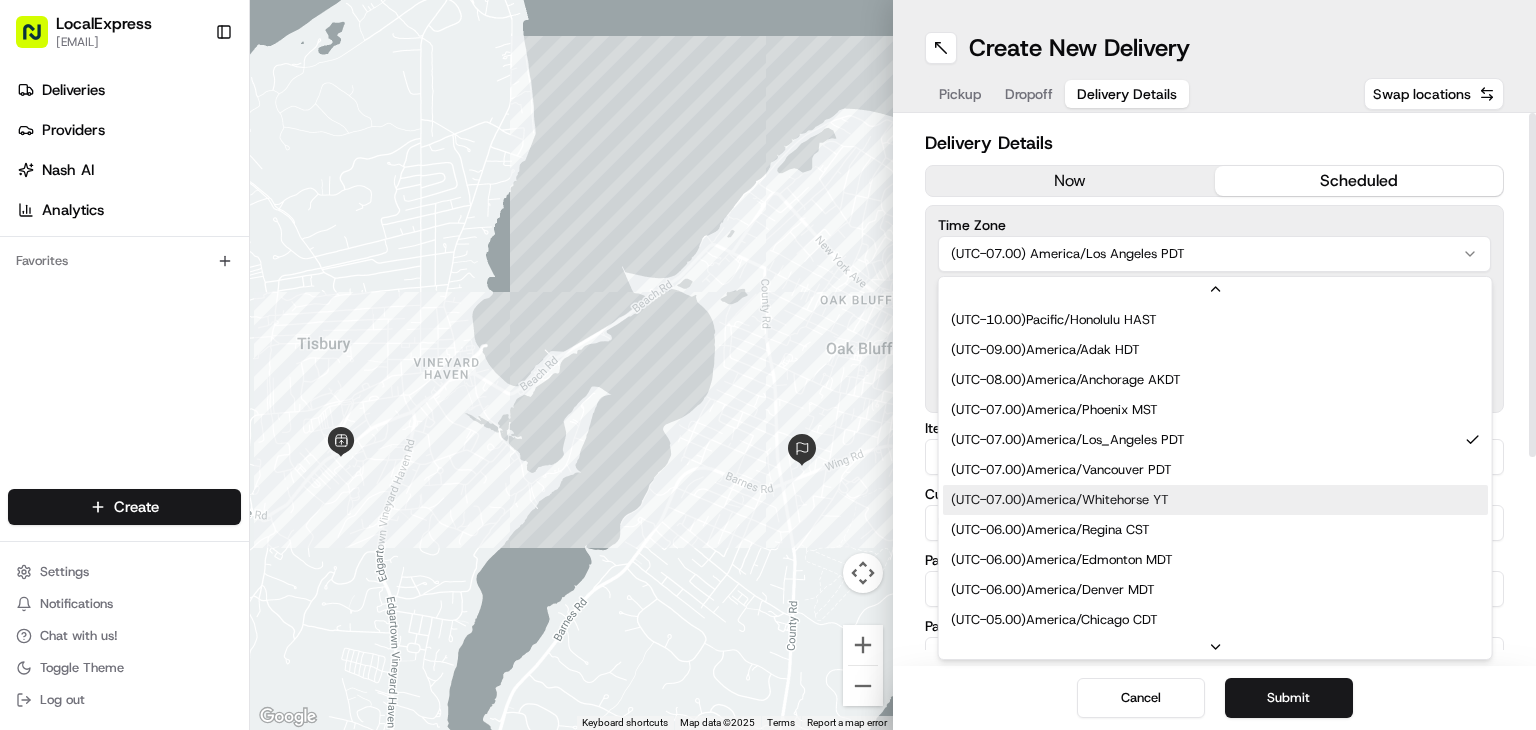 scroll, scrollTop: 313, scrollLeft: 0, axis: vertical 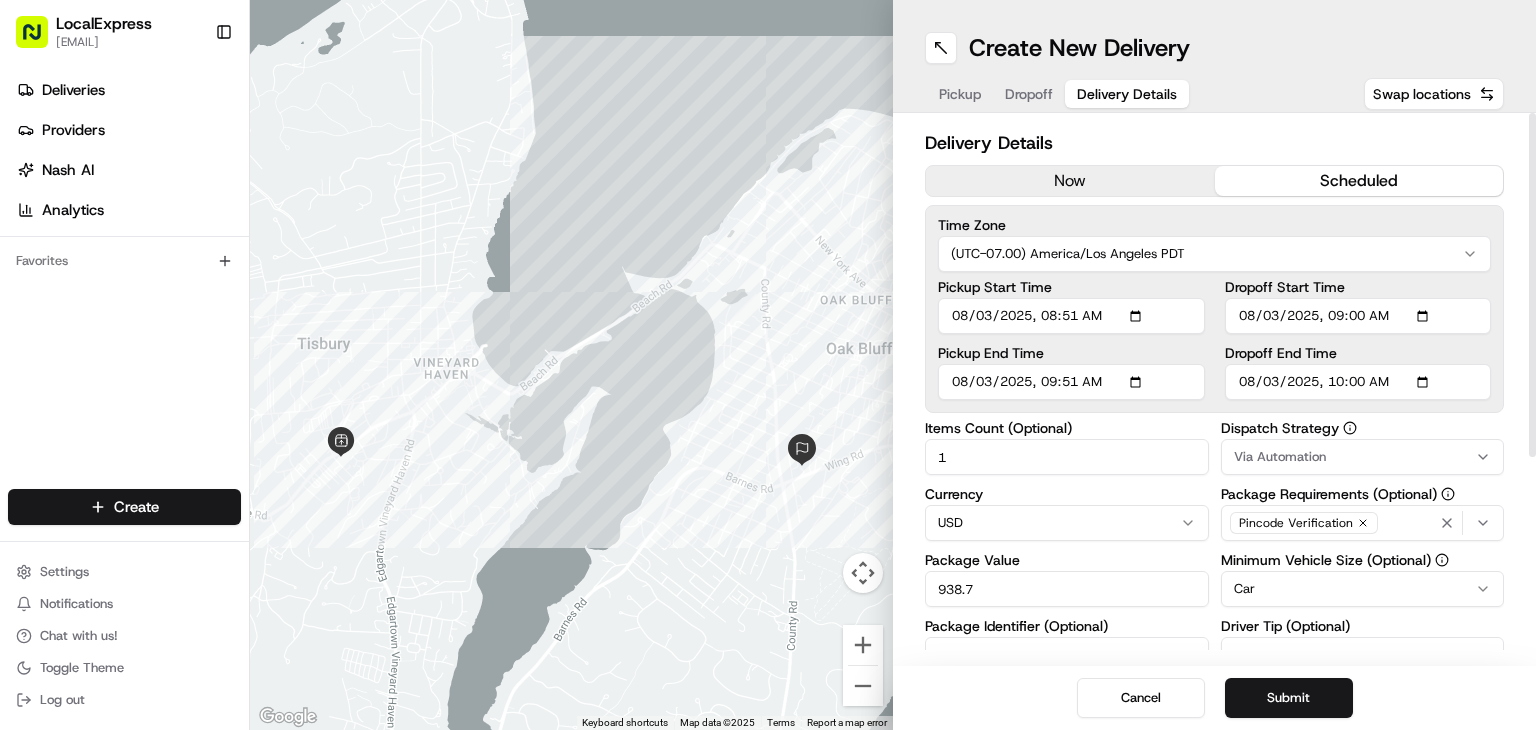 click on "Pickup Start Time" at bounding box center [1071, 316] 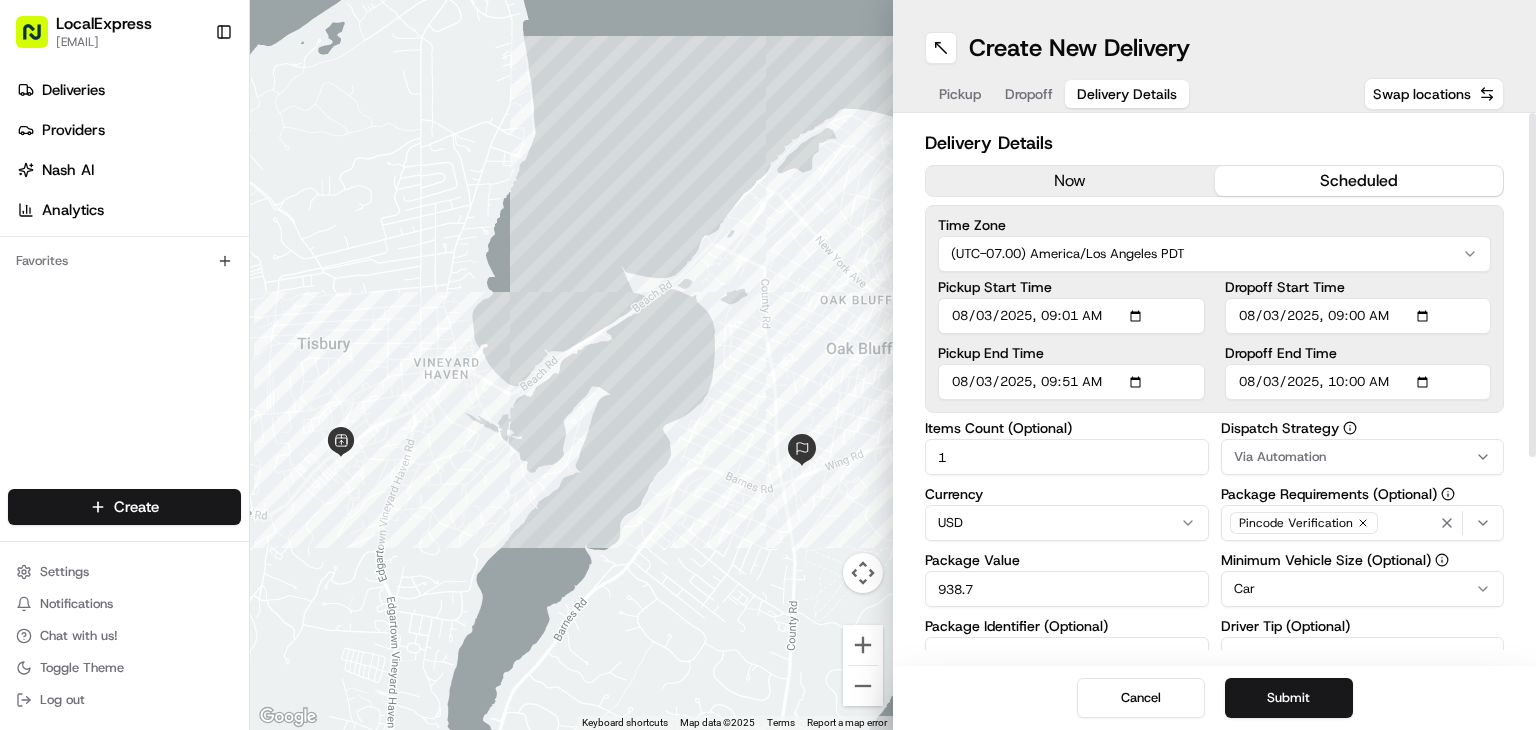 click on "Dropoff Start Time" at bounding box center [1358, 316] 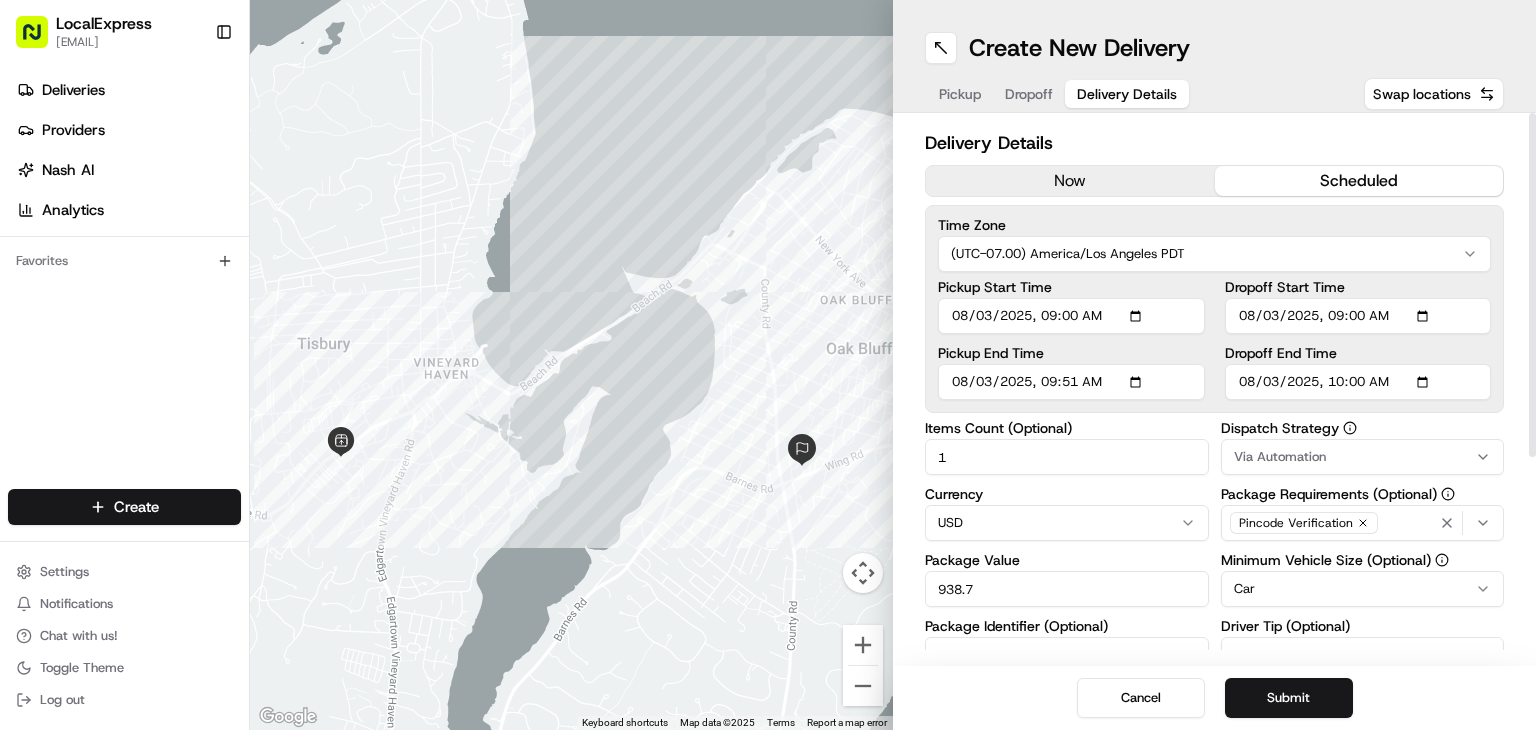type on "2025-08-03T09:00" 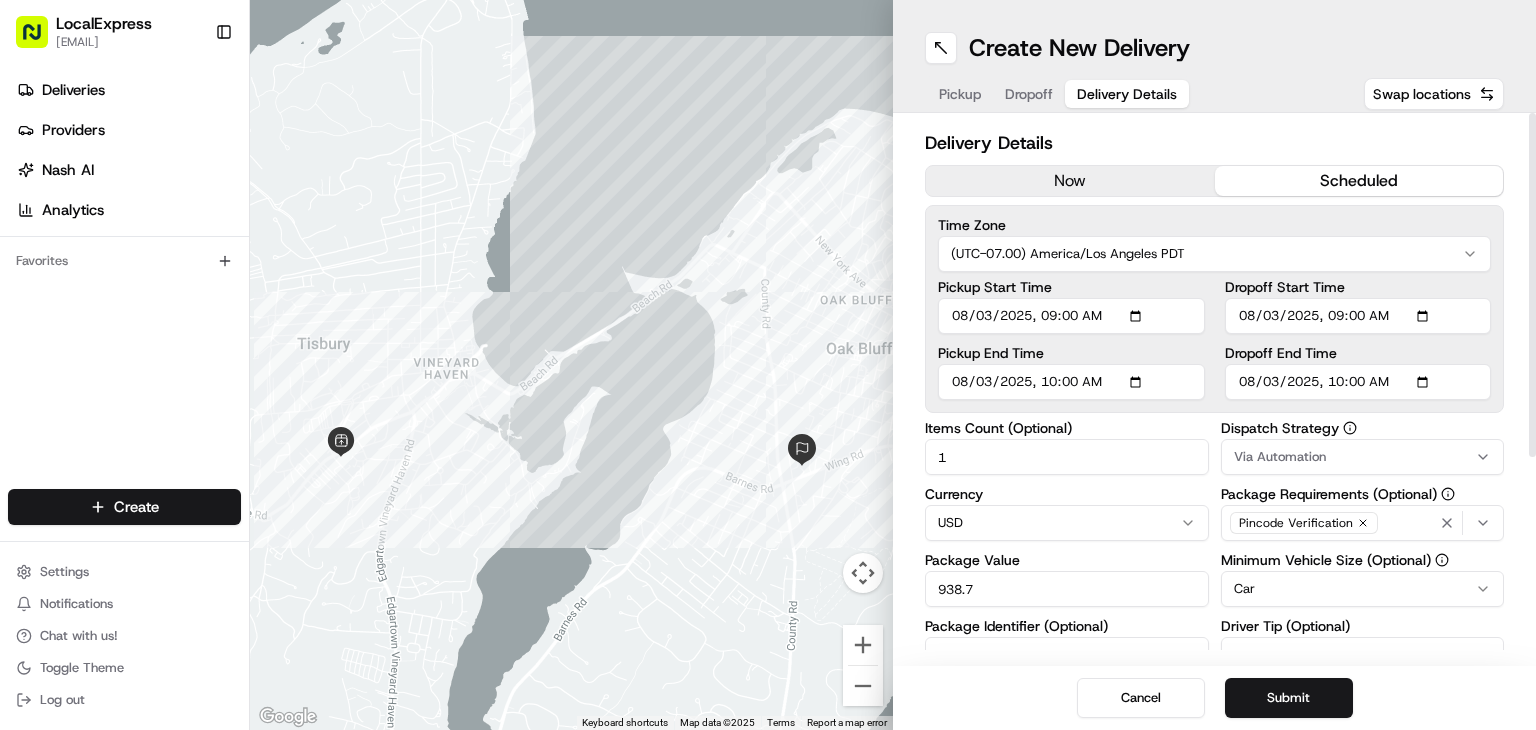 click on "Delivery Details now scheduled Time Zone (UTC-07.00) America/Los Angeles PDT Pickup Start Time Pickup End Time Dropoff Start Time Dropoff End Time Items Count (Optional) 1 Currency USD Package Value 938.7 Package Identifier (Optional) Description (Optional) Dispatch Strategy Via Automation Package Requirements (Optional) Pincode Verification Minimum Vehicle Size (Optional) Car Driver Tip (Optional) 93.87 $ 5 $ 10 $ 15 $ 30 $ 50 Package Items ( 0 ) Total Package Dimensions (Optional) Advanced (Optional)" at bounding box center (1214, 389) 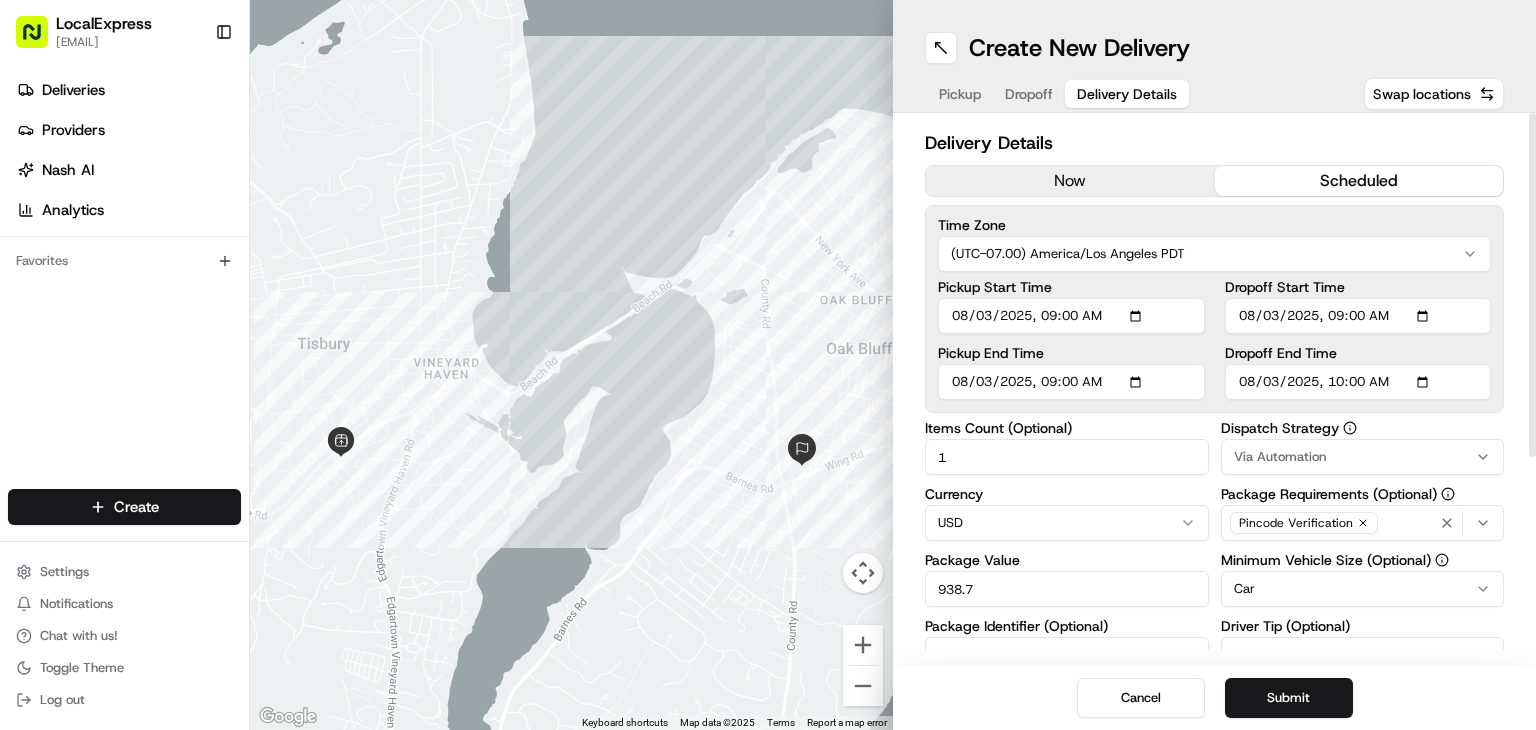 type on "2025-08-03T09:00" 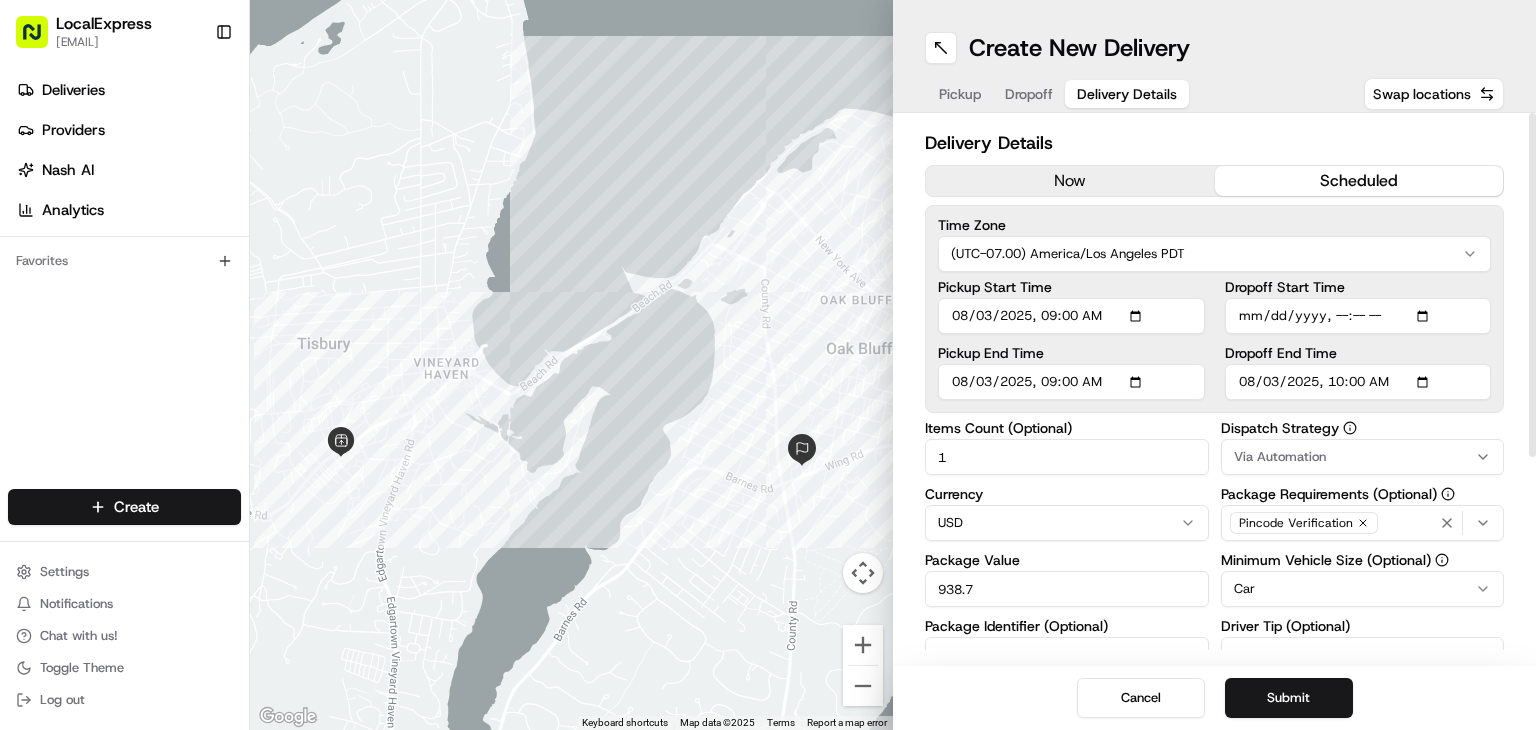 type on "[DATE]T[TIME]" 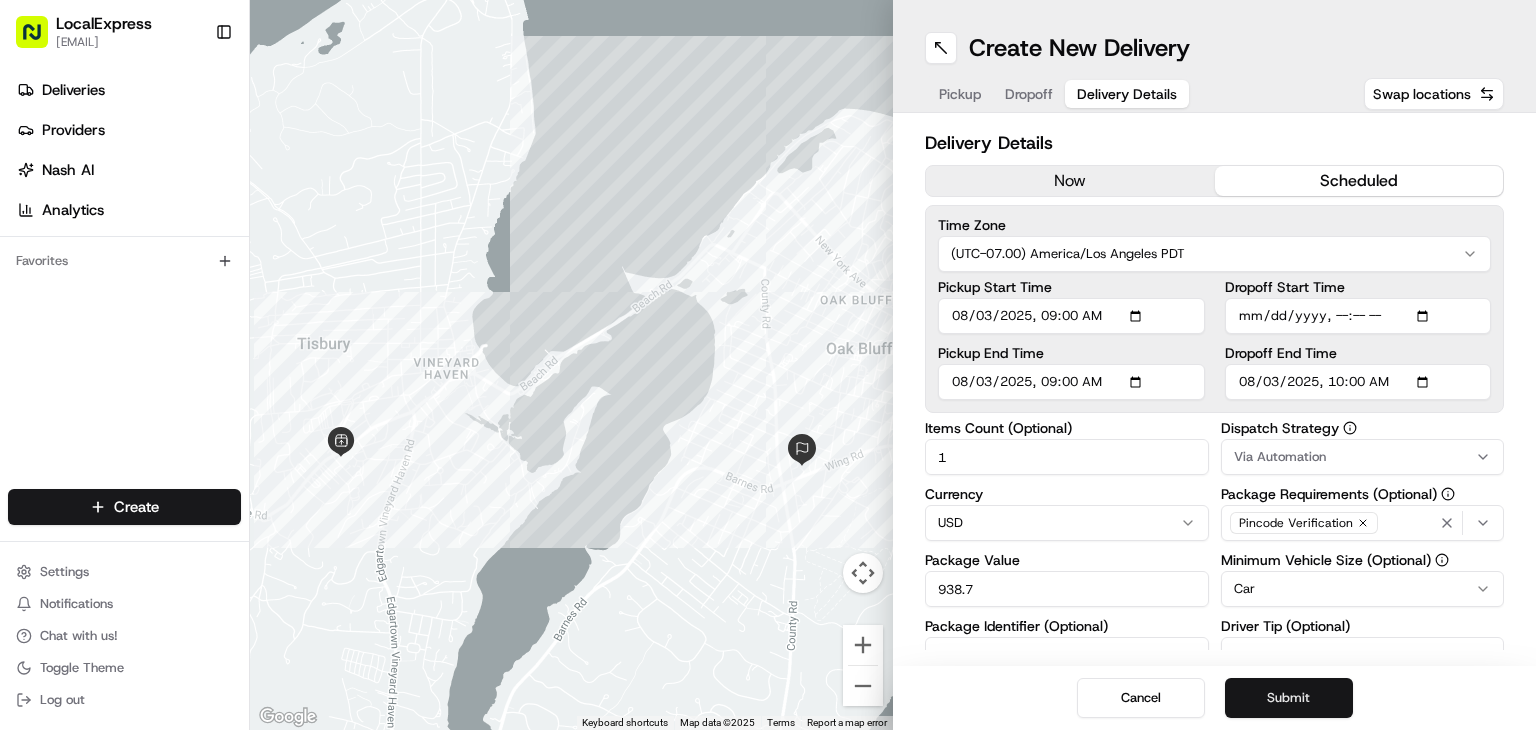 click on "Submit" at bounding box center [1289, 698] 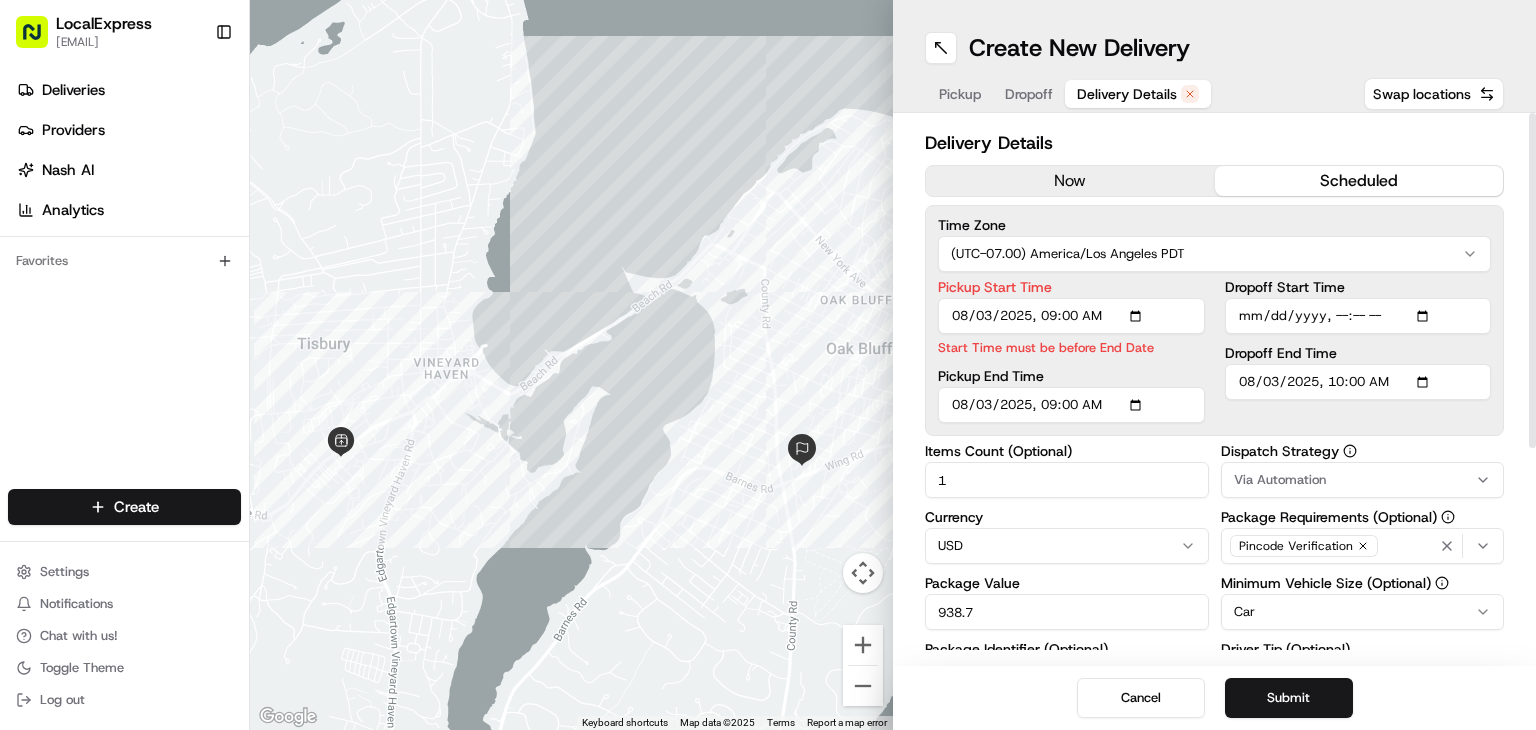 click on "Pickup End Time" at bounding box center [1071, 405] 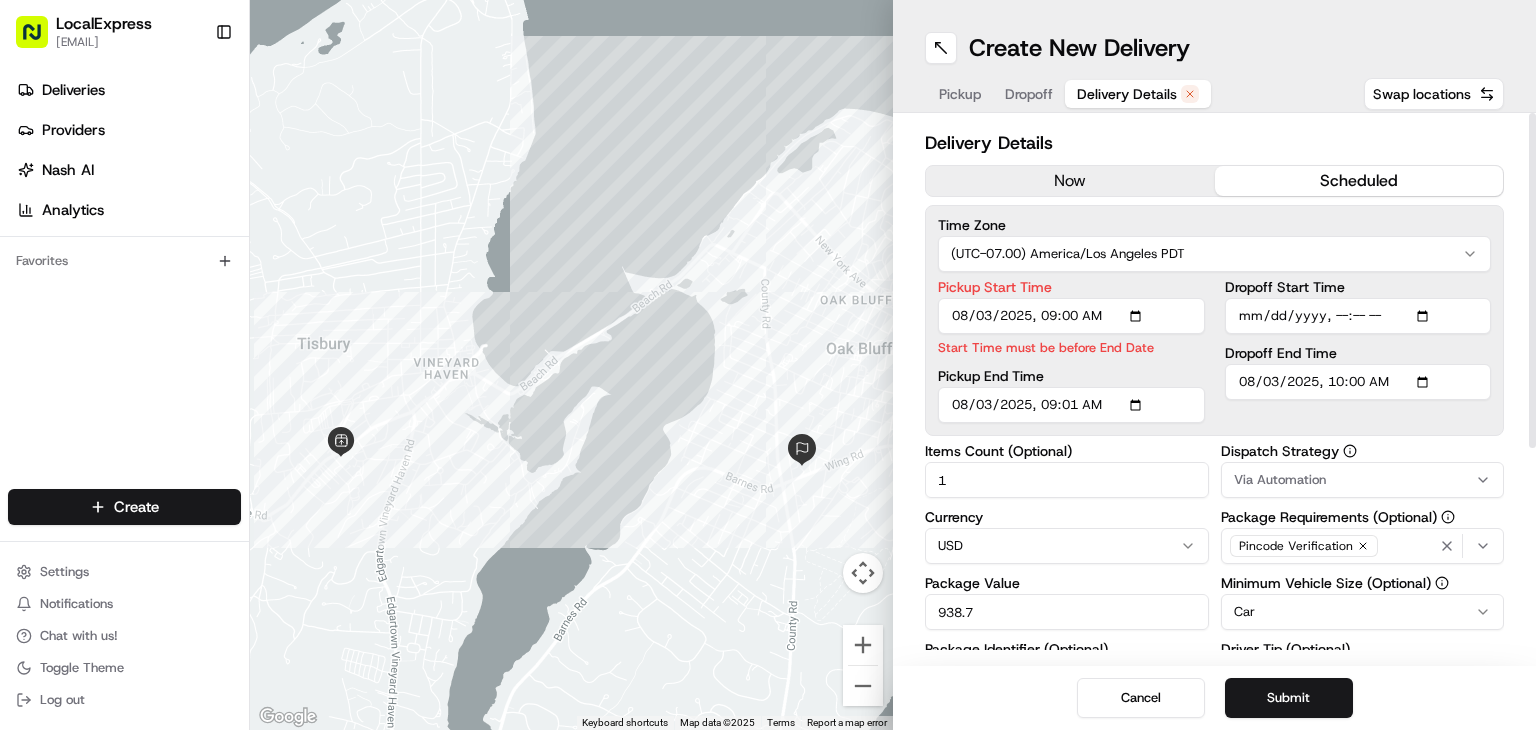 type on "2025-08-03T09:01" 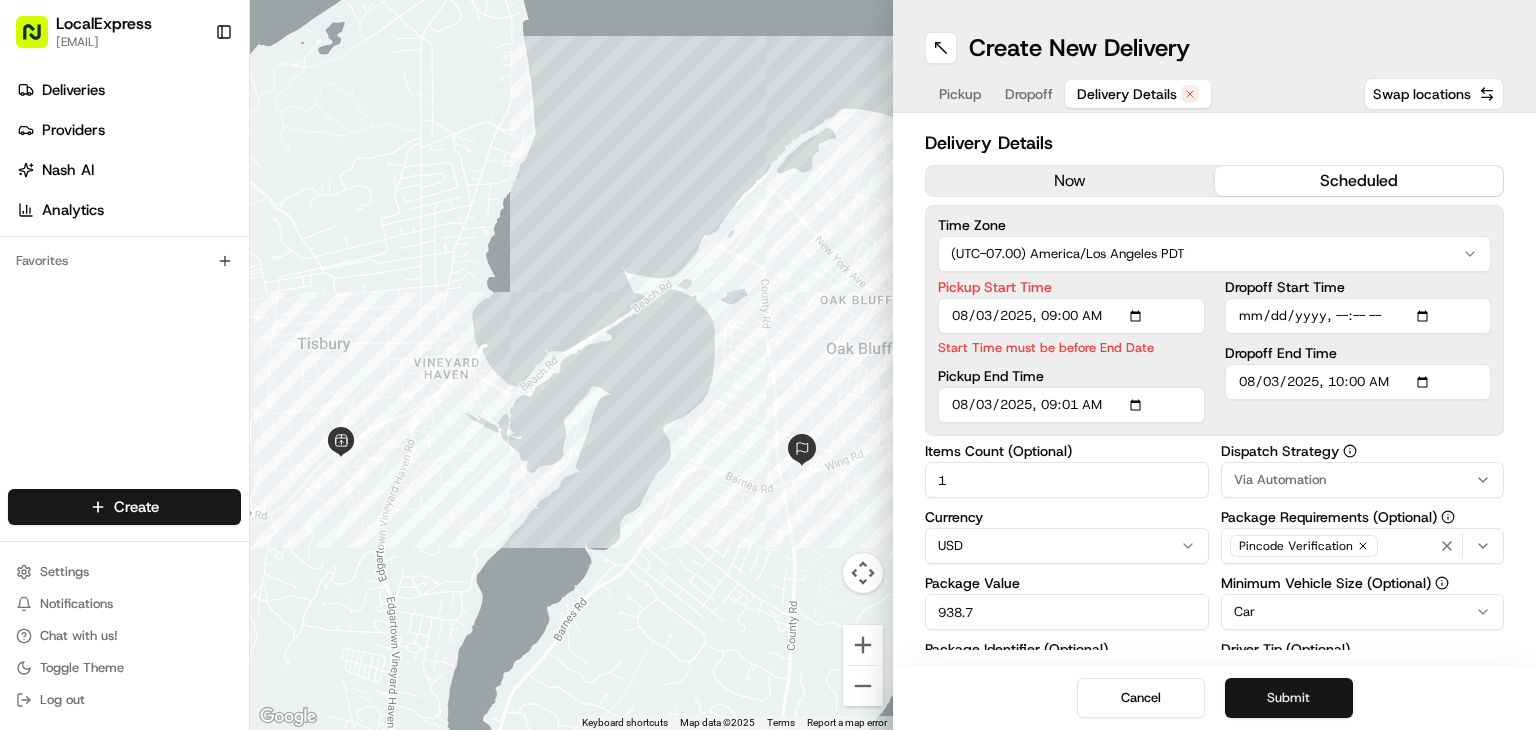 click on "Submit" at bounding box center [1289, 698] 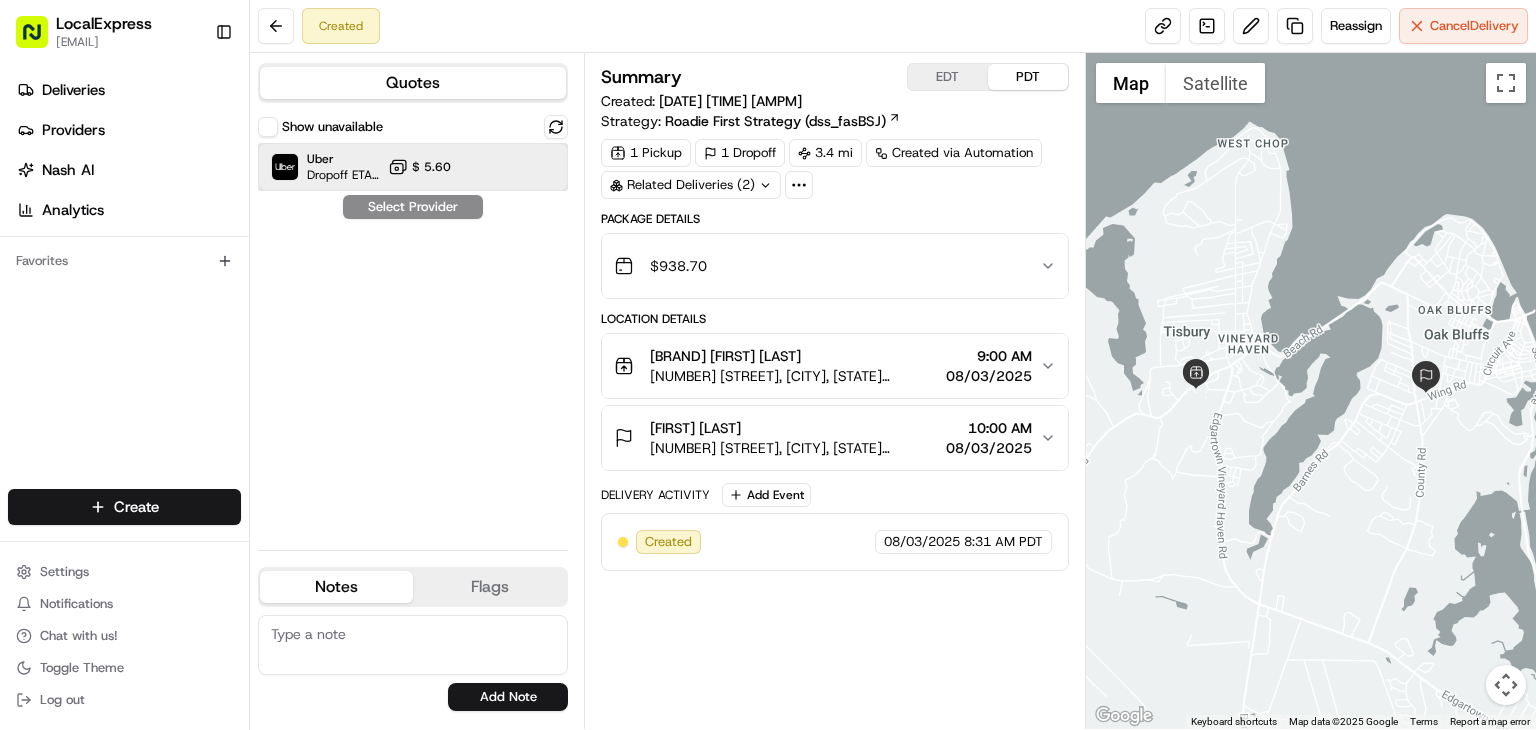 click at bounding box center (507, 167) 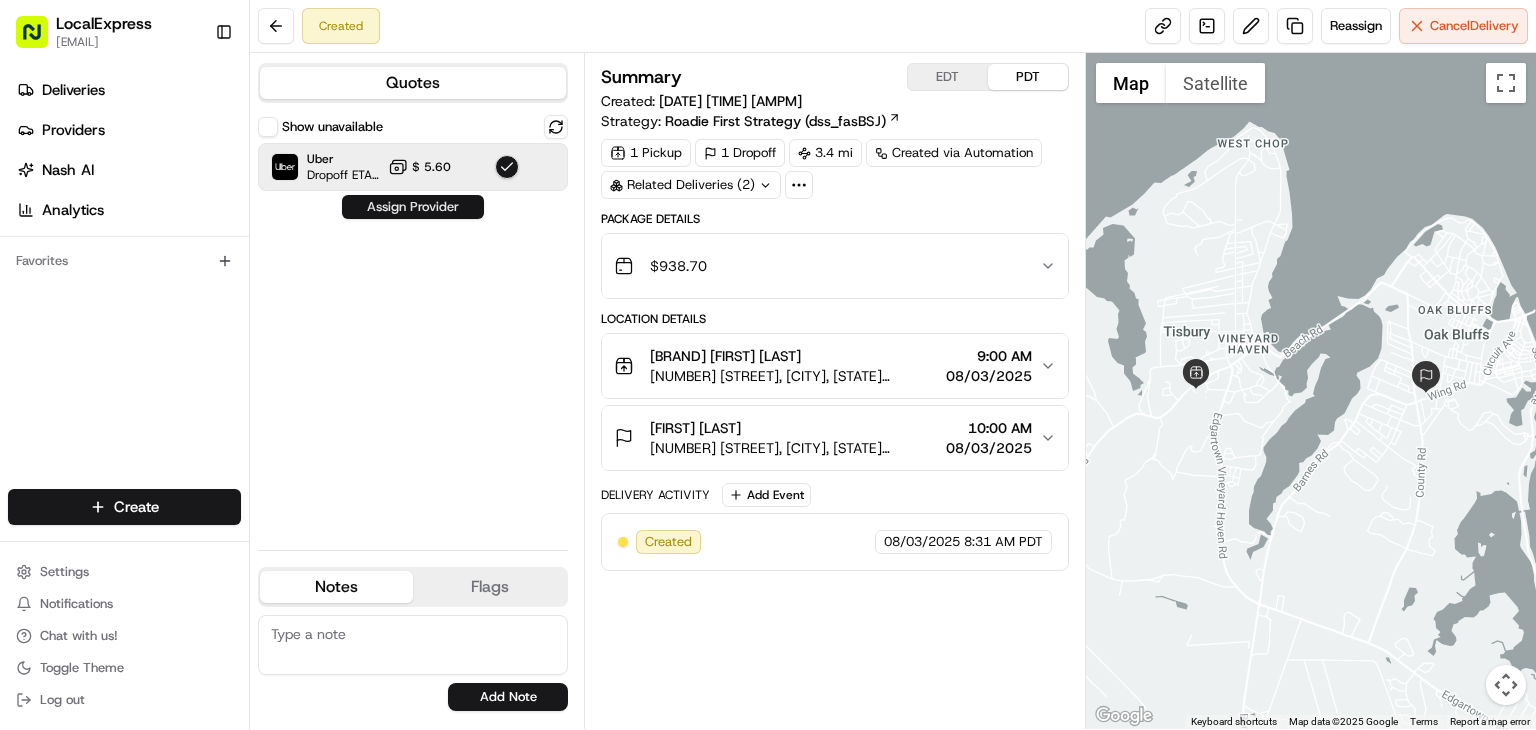click on "Assign Provider" at bounding box center (413, 207) 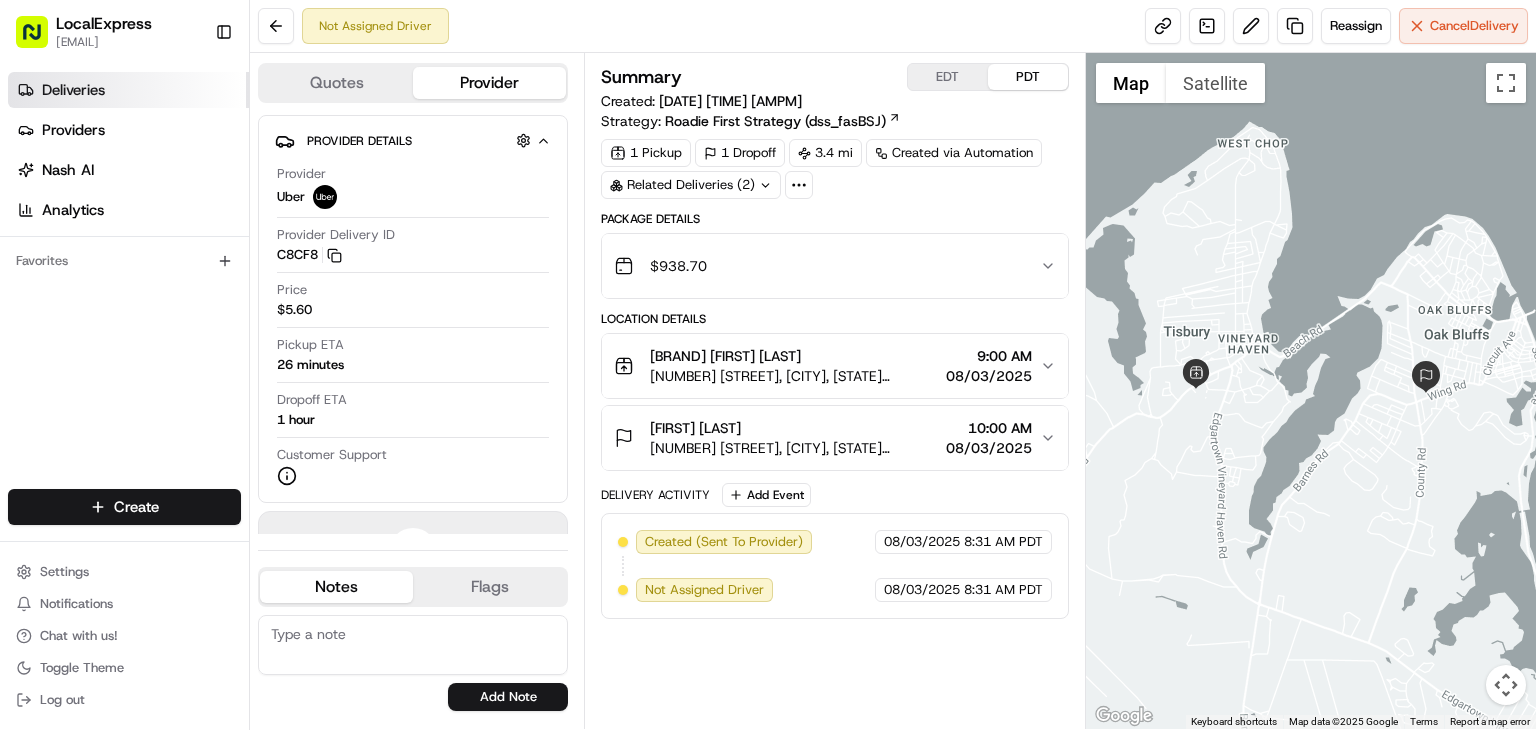 click on "Deliveries" at bounding box center [128, 90] 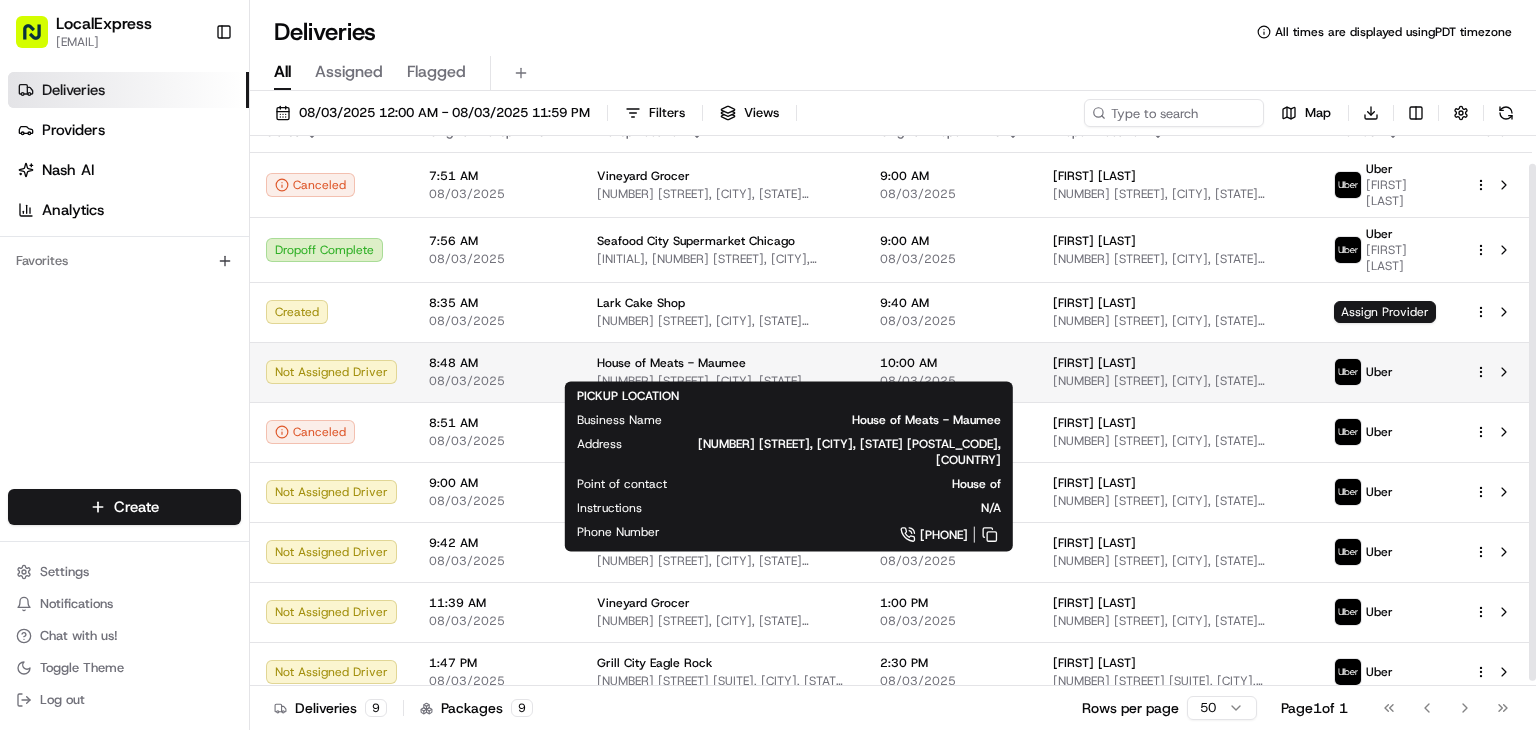 scroll, scrollTop: 35, scrollLeft: 0, axis: vertical 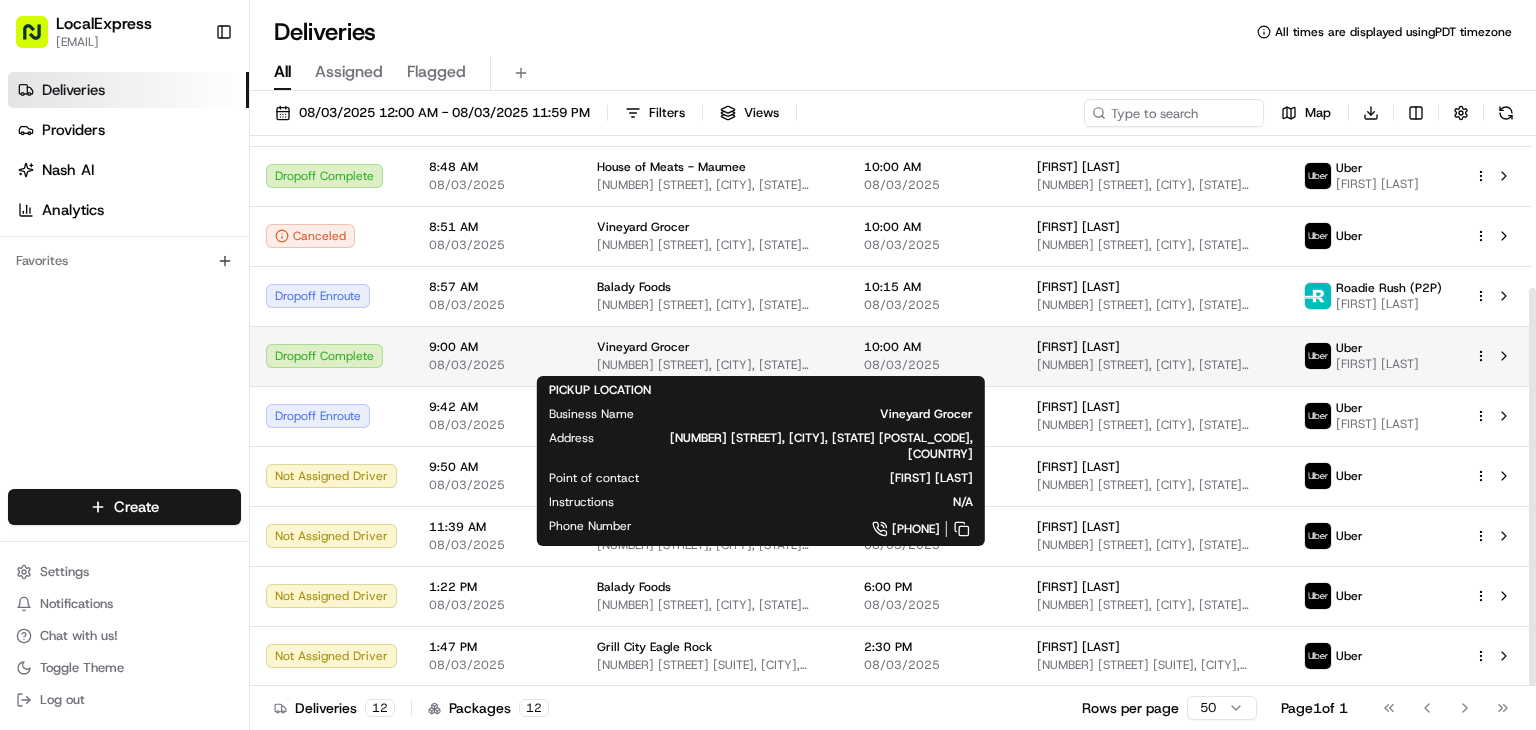 click on "[NUMBER] [STREET], [CITY], [STATE] [POSTAL_CODE], [COUNTRY]" at bounding box center [714, 365] 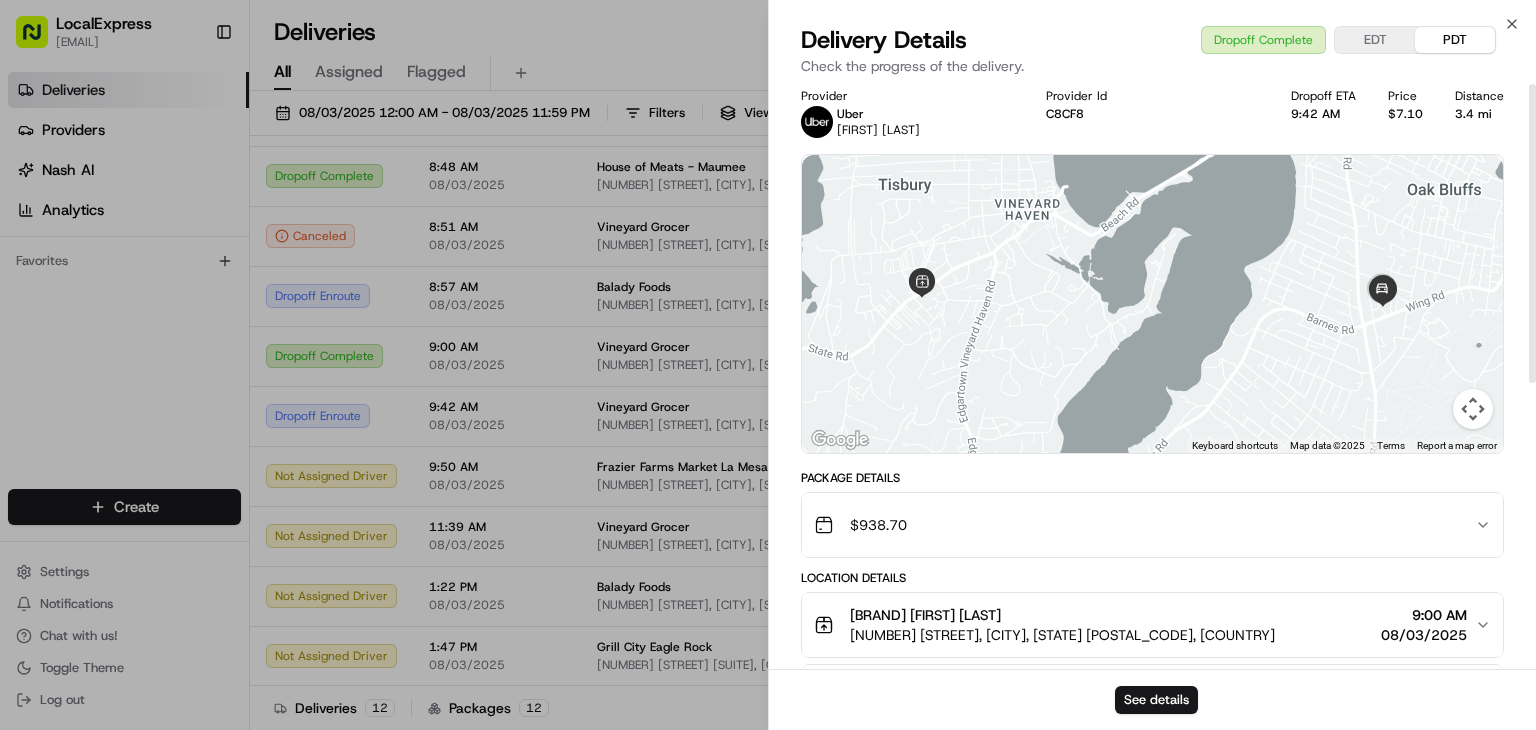 scroll, scrollTop: 0, scrollLeft: 0, axis: both 